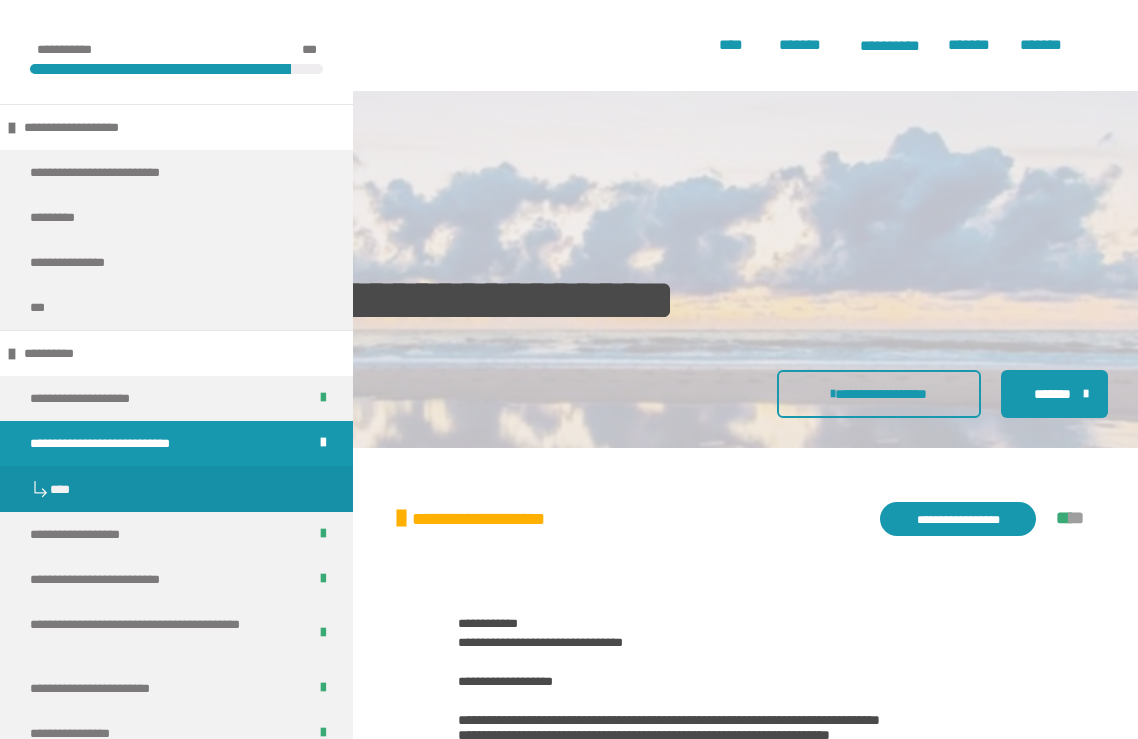 scroll, scrollTop: 507, scrollLeft: 0, axis: vertical 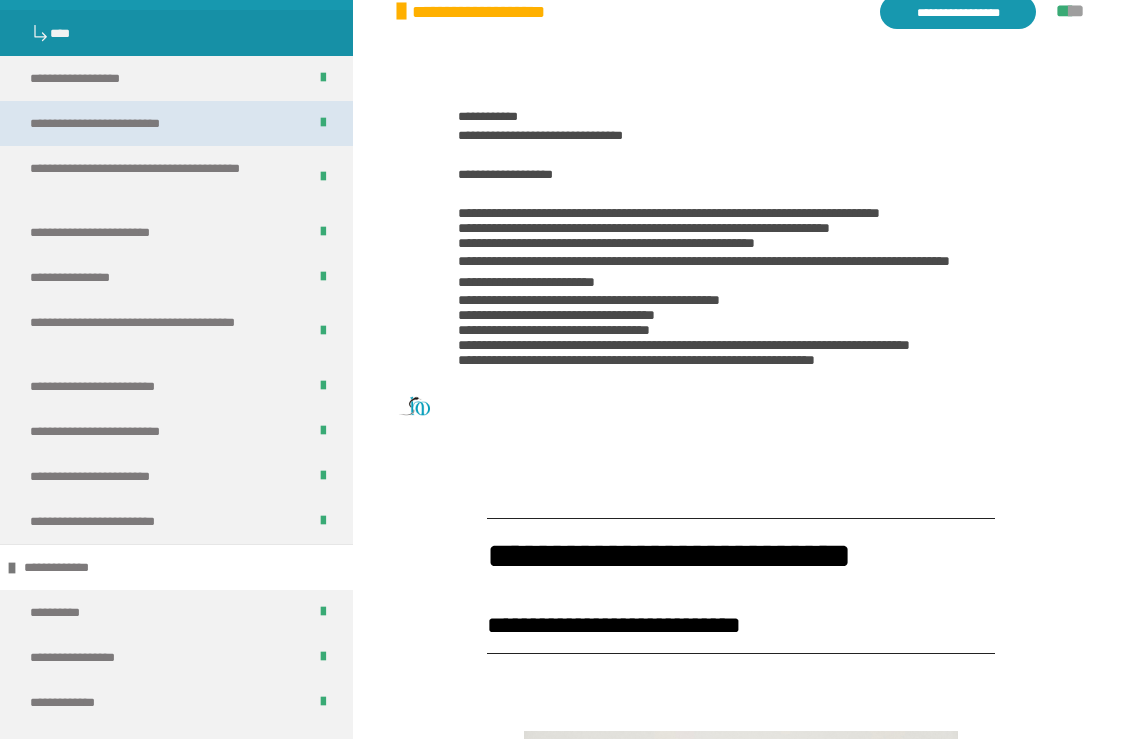 click on "**********" at bounding box center (123, 123) 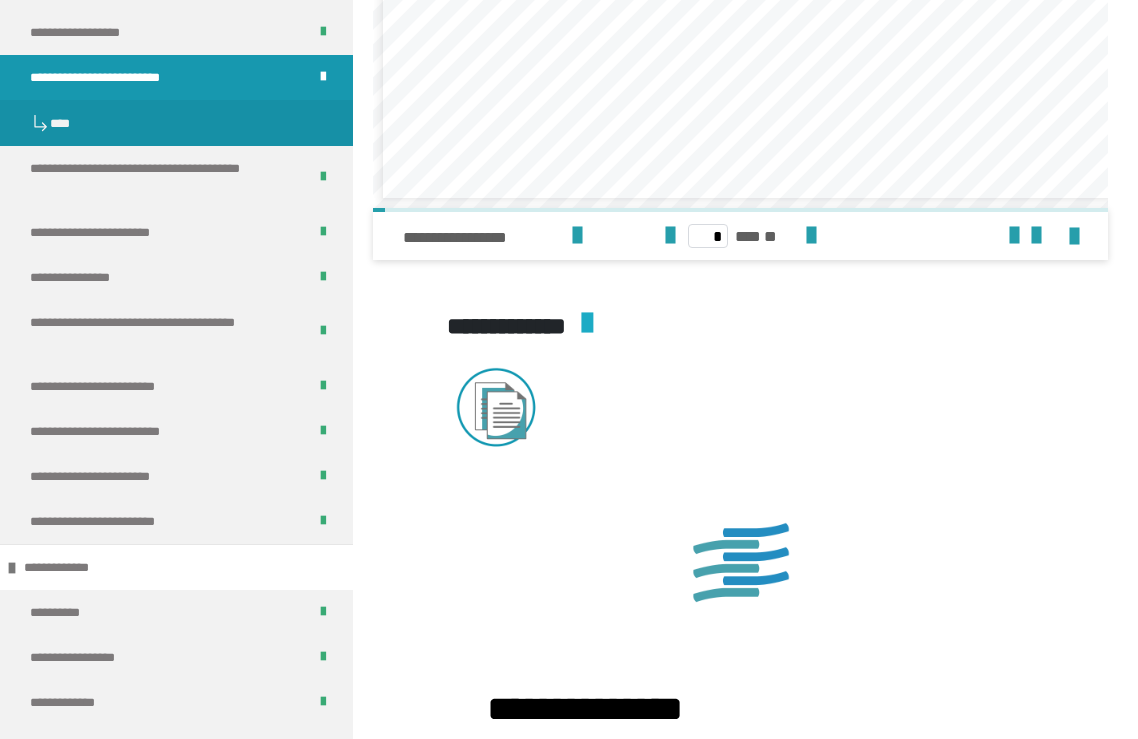 scroll, scrollTop: 2791, scrollLeft: 0, axis: vertical 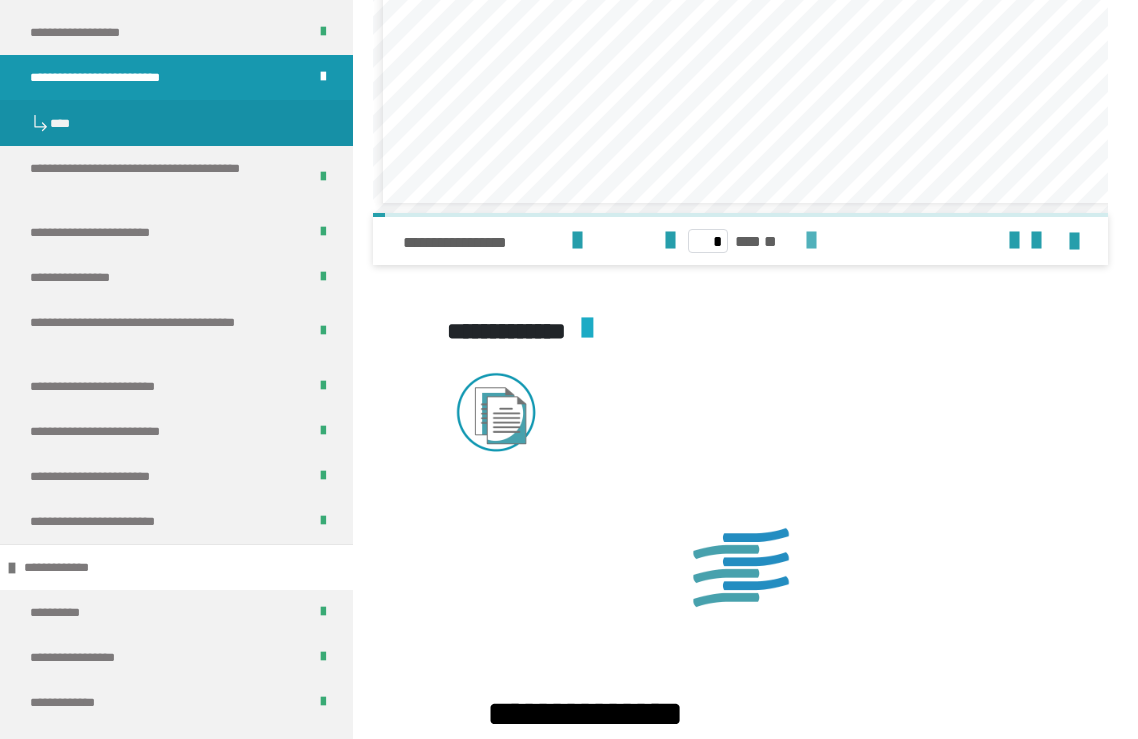 click at bounding box center [811, 241] 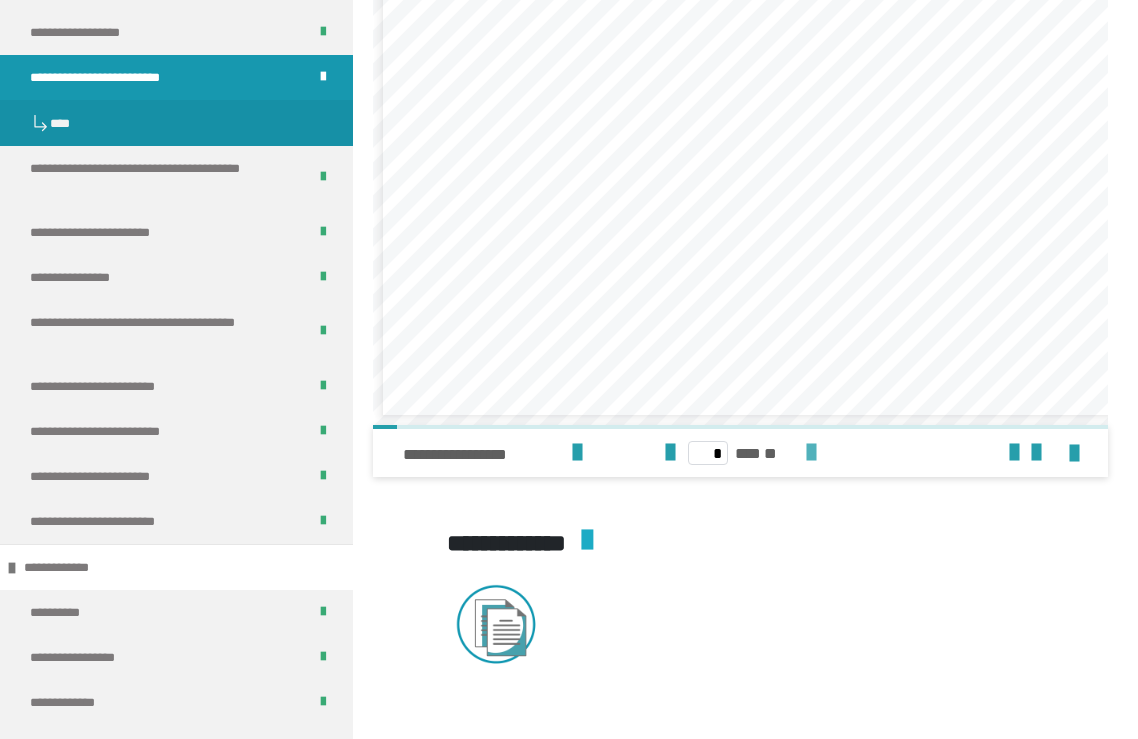 scroll, scrollTop: 2573, scrollLeft: 0, axis: vertical 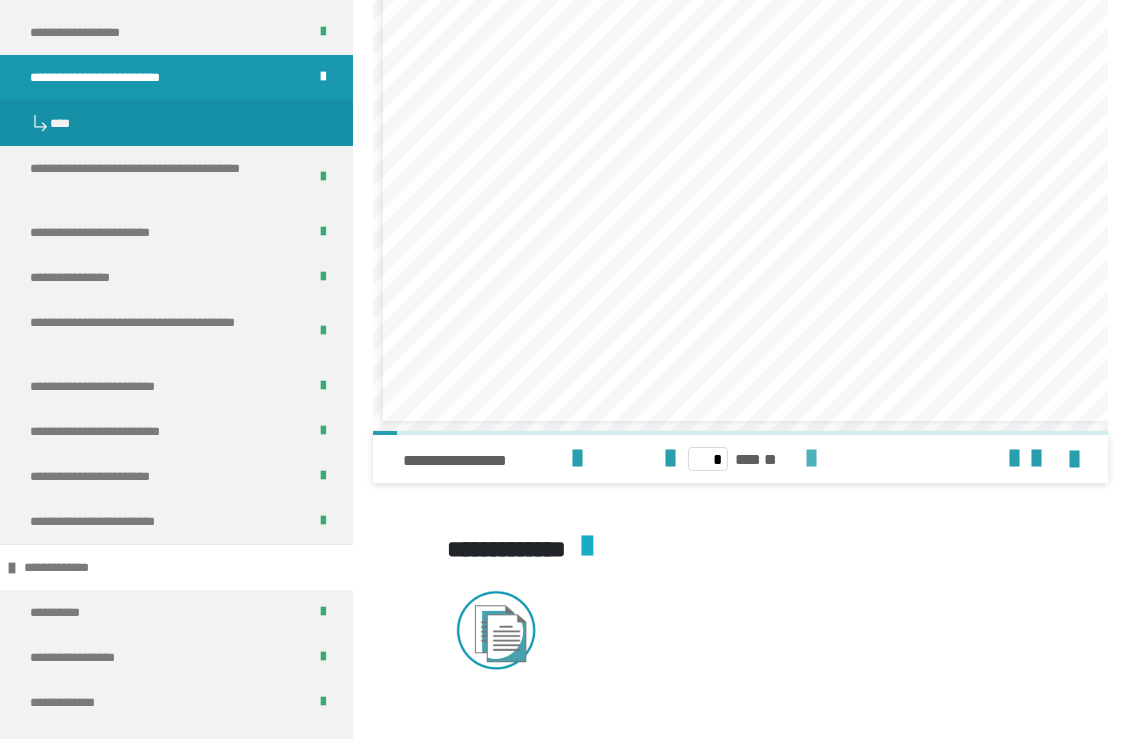 click at bounding box center (811, 459) 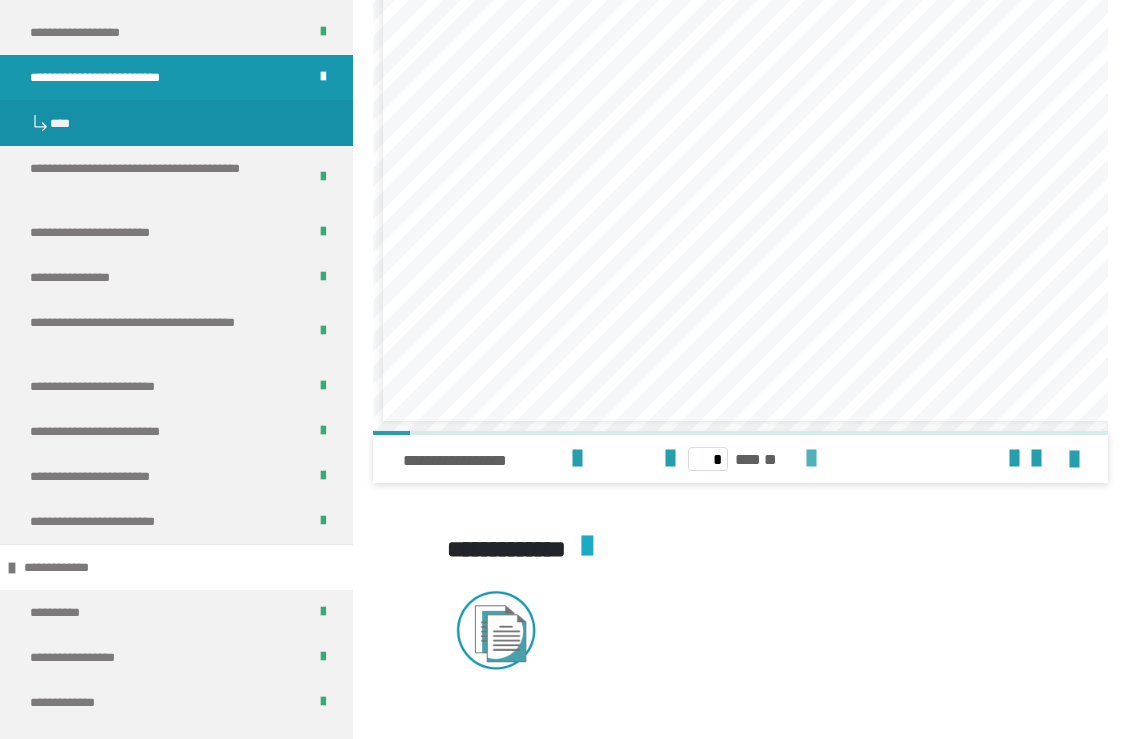 click at bounding box center (811, 459) 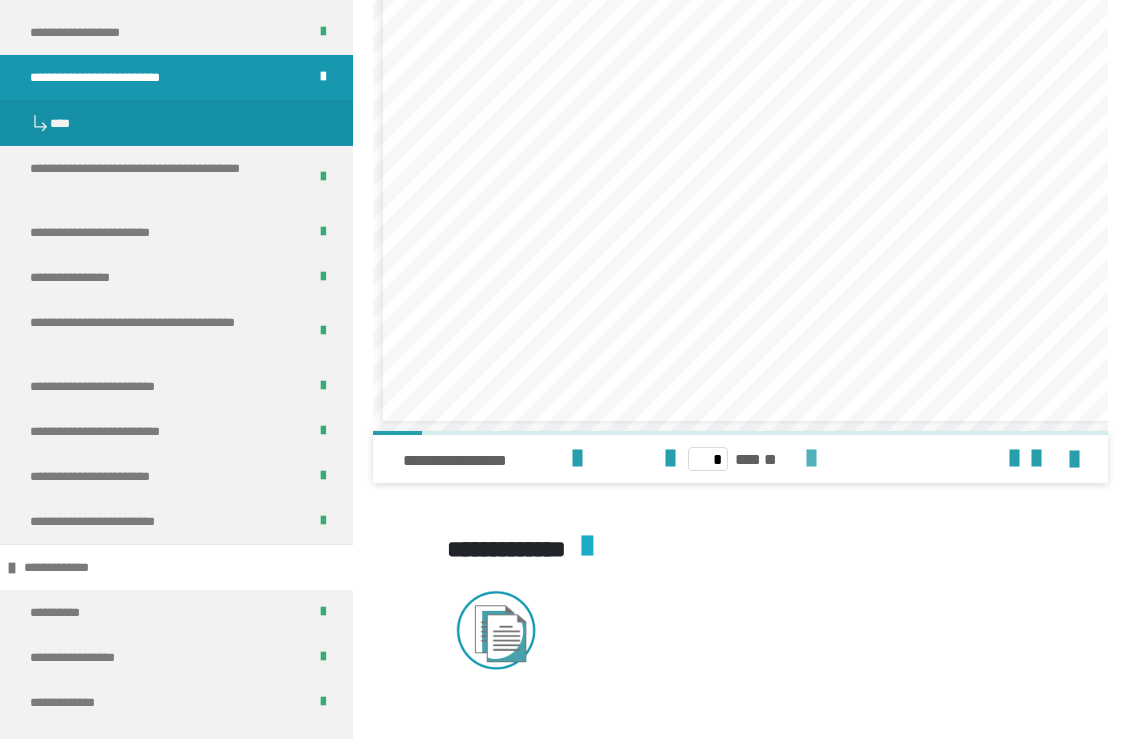 click at bounding box center (811, 459) 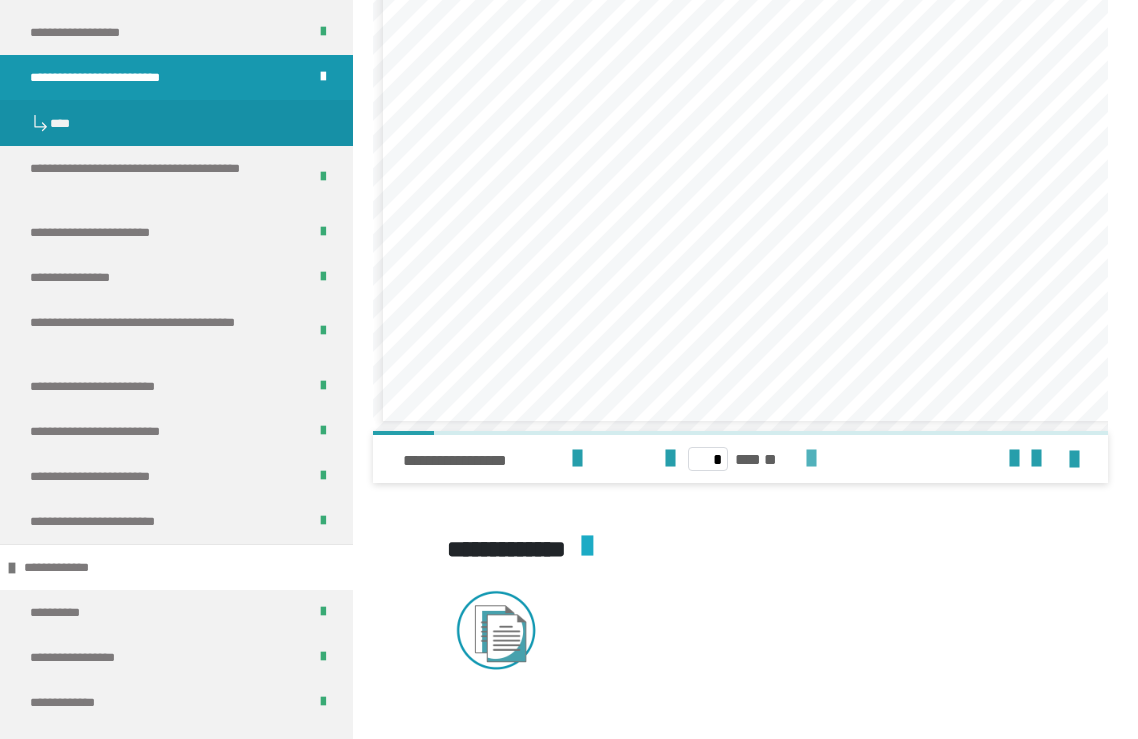 click at bounding box center [811, 459] 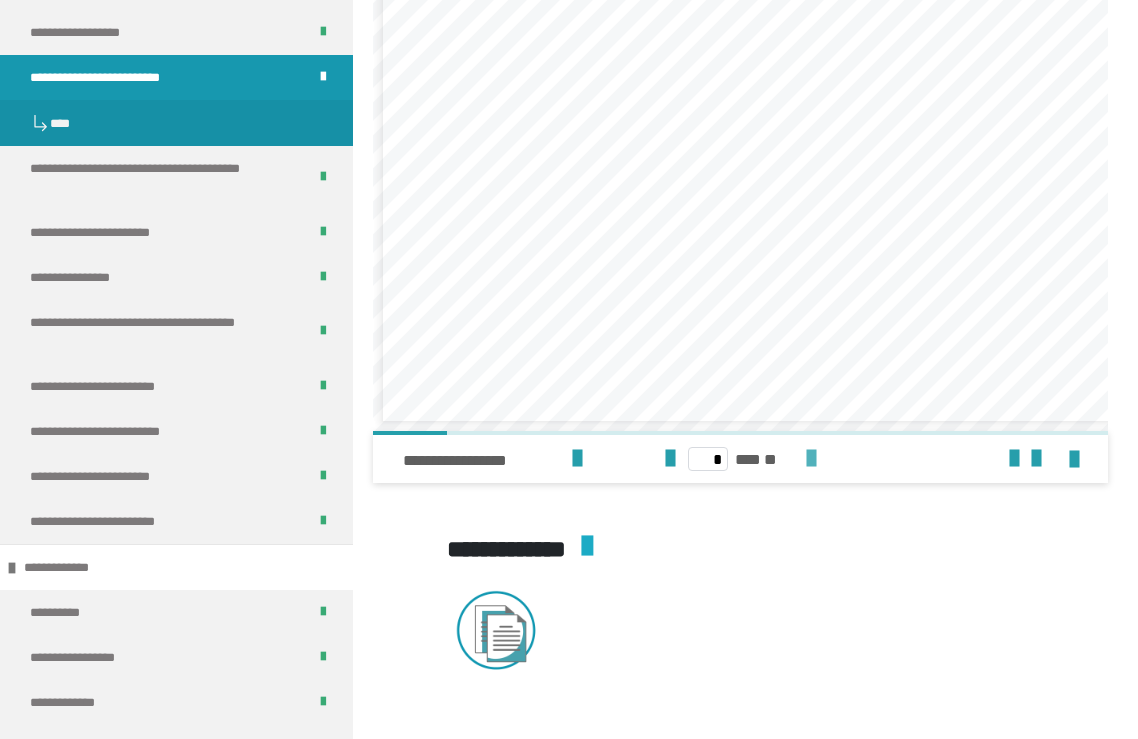 click at bounding box center (811, 459) 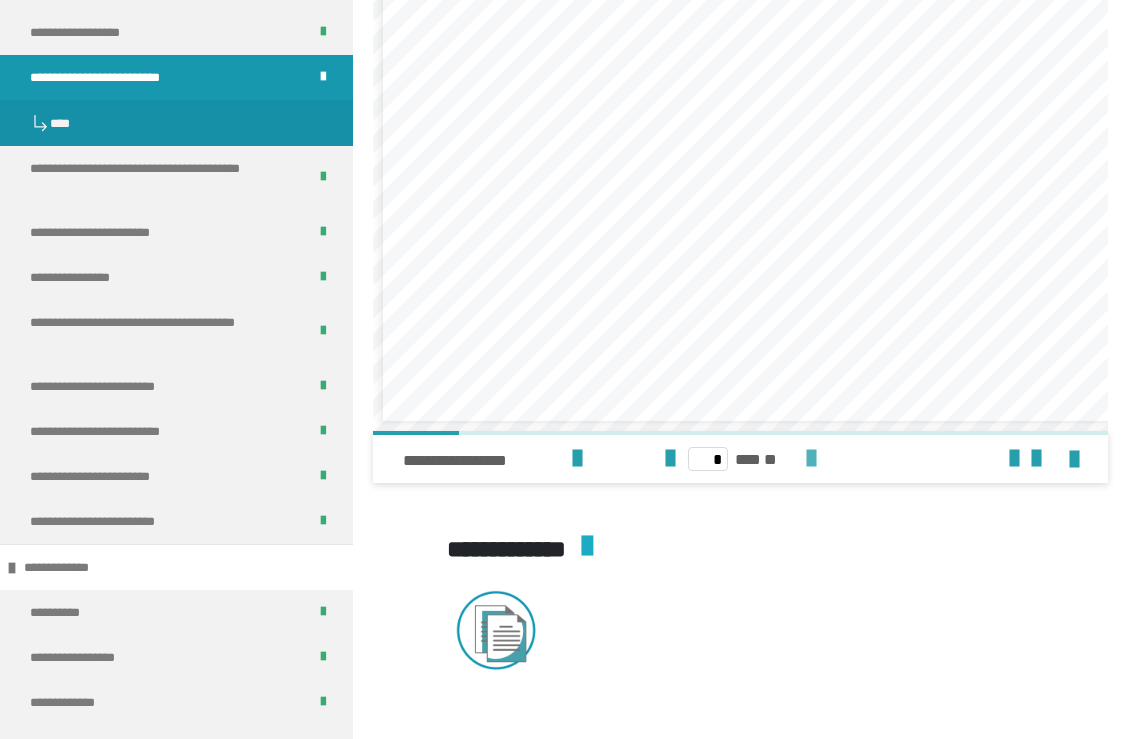 click at bounding box center (811, 459) 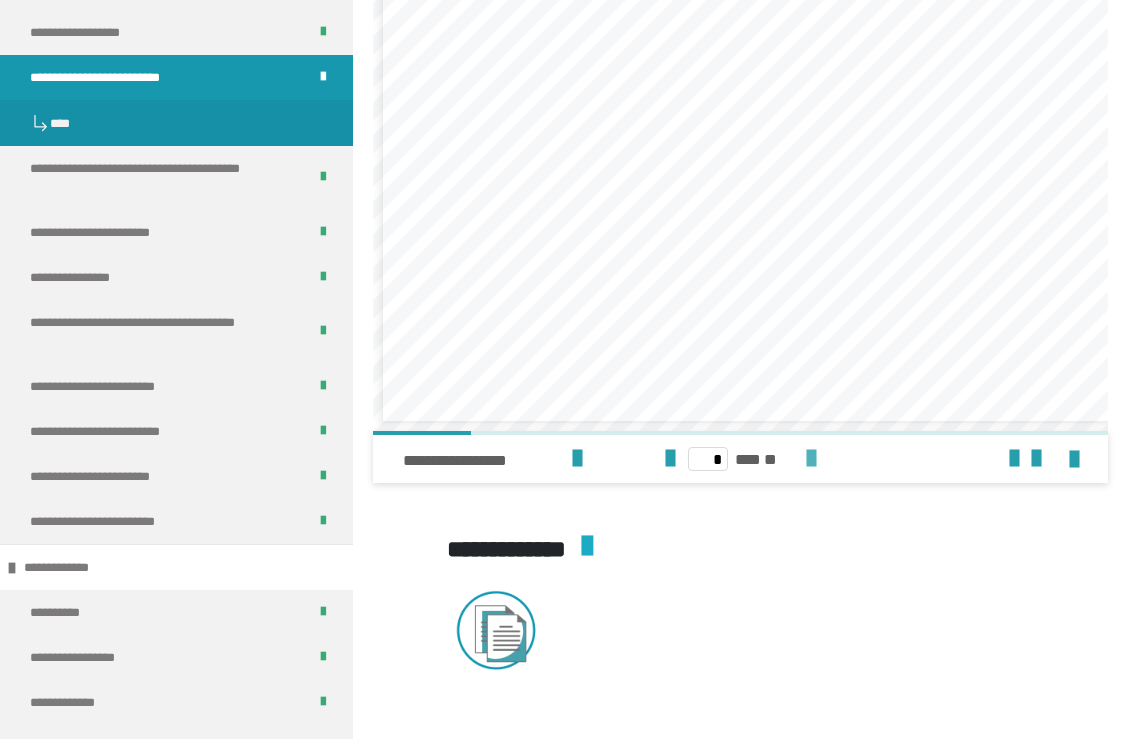 click at bounding box center [811, 459] 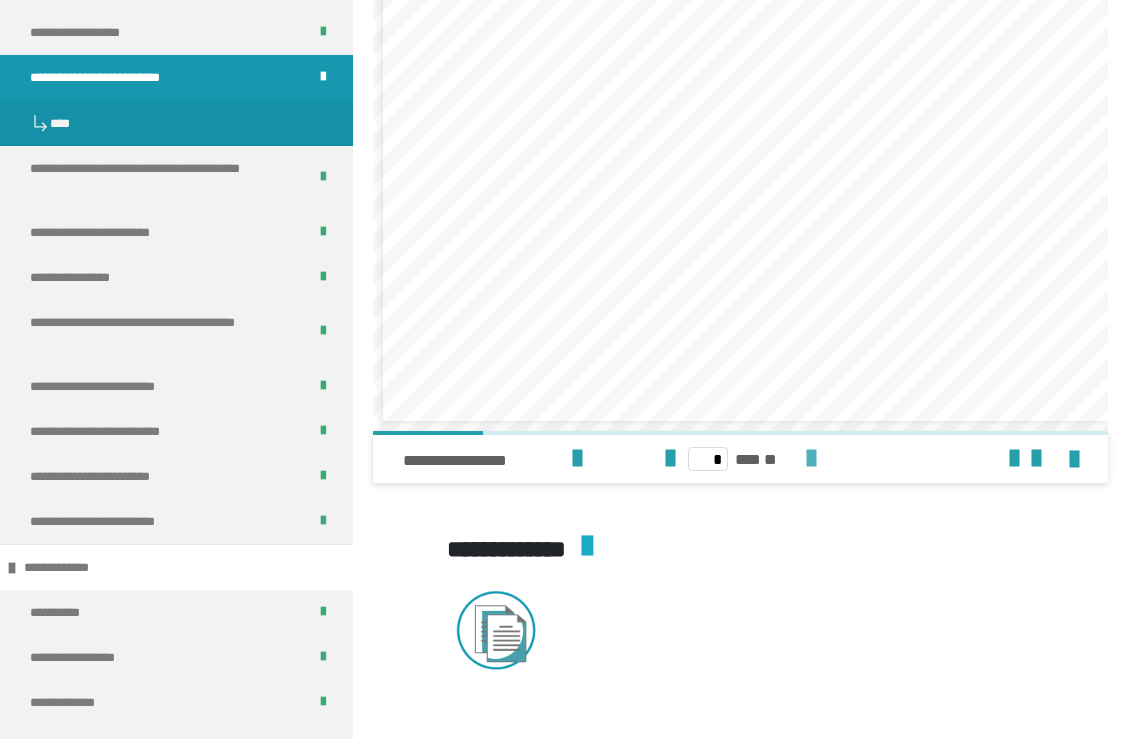 click at bounding box center [811, 459] 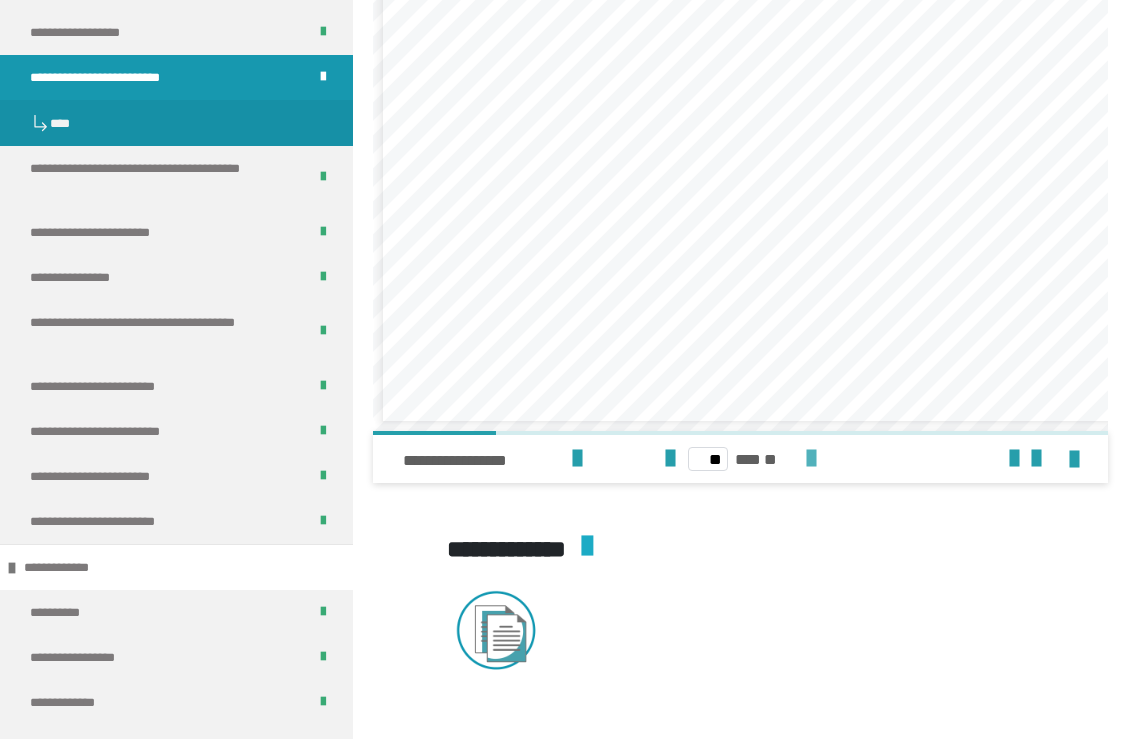 click at bounding box center [811, 459] 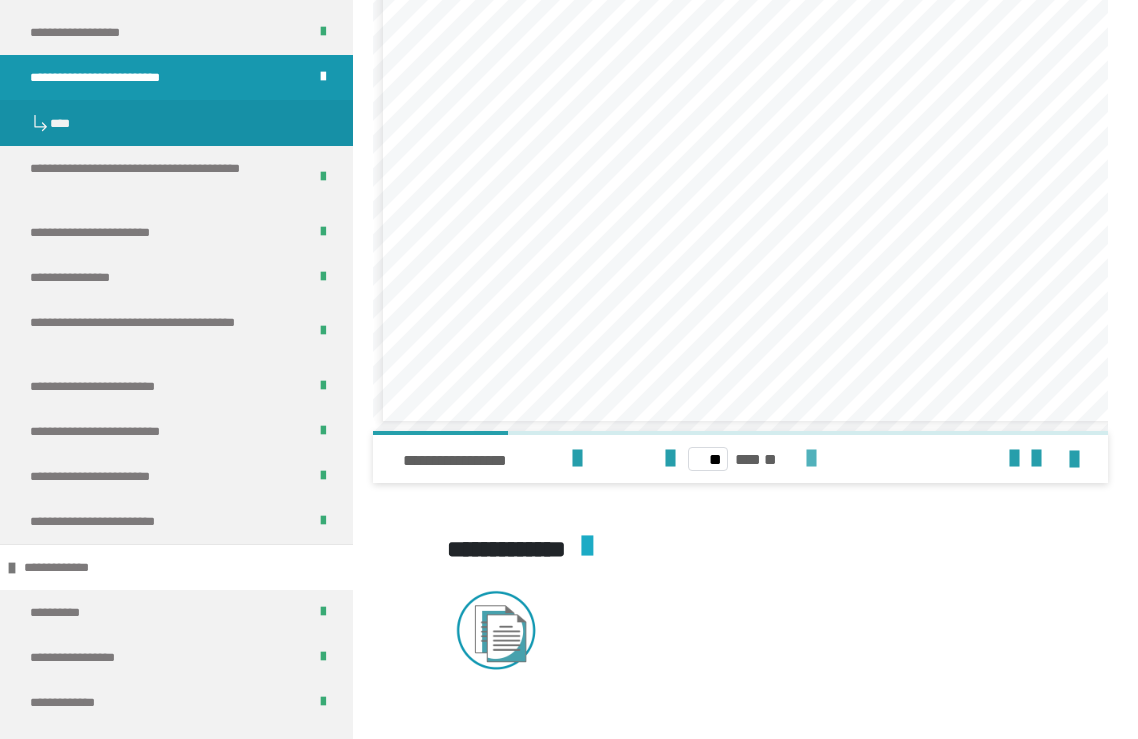 click at bounding box center (811, 459) 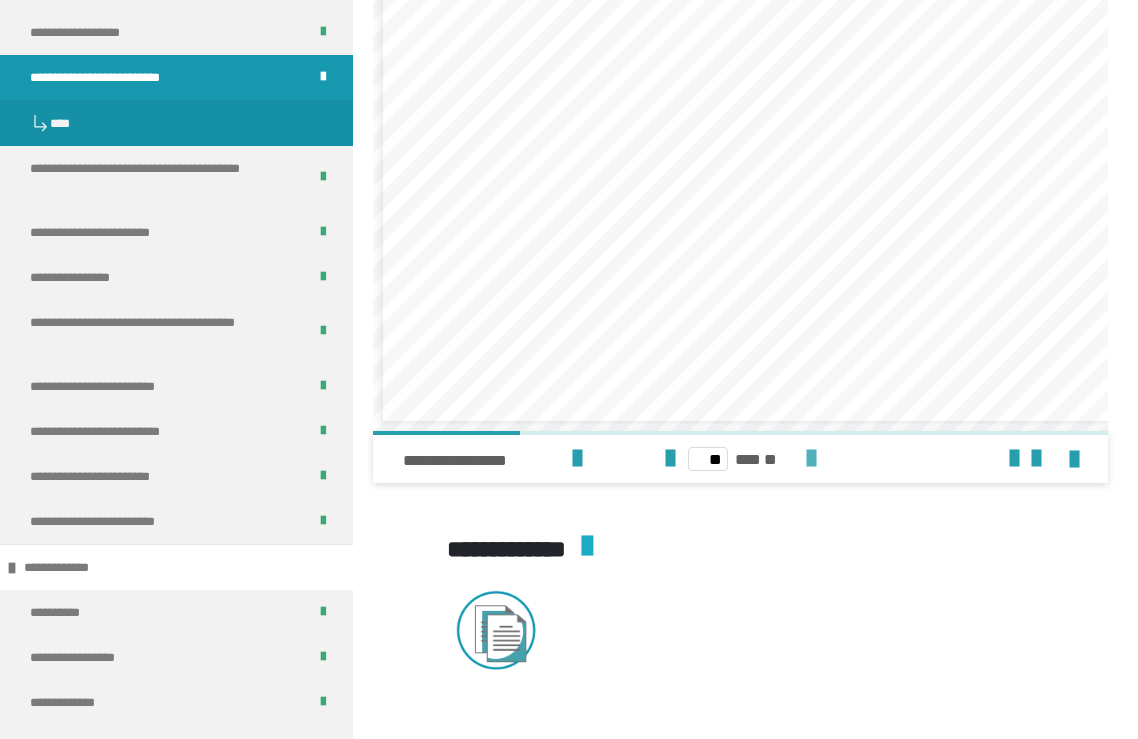 click at bounding box center [811, 459] 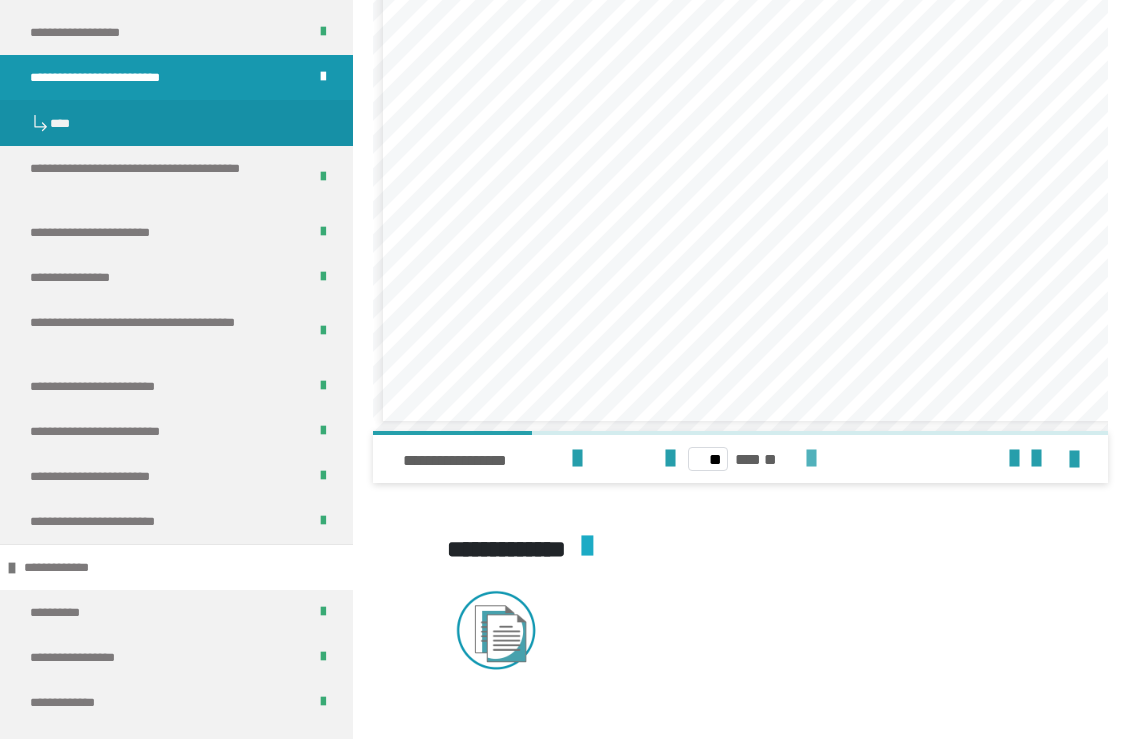 click at bounding box center (811, 459) 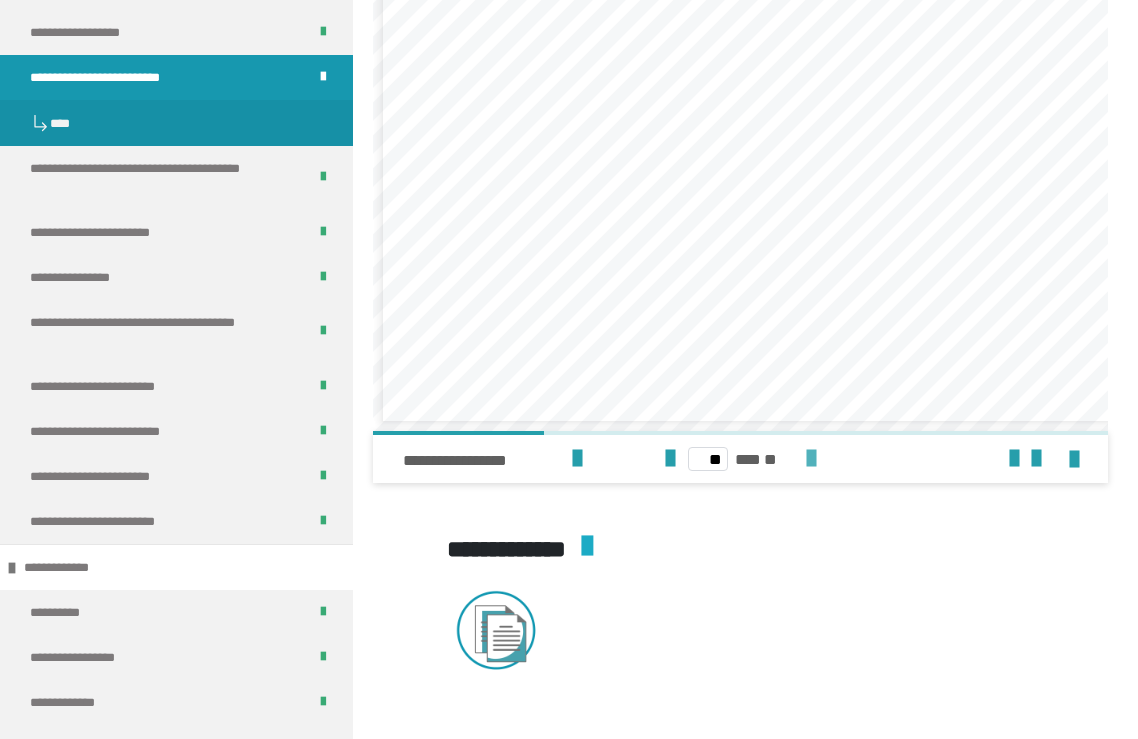 click at bounding box center [811, 459] 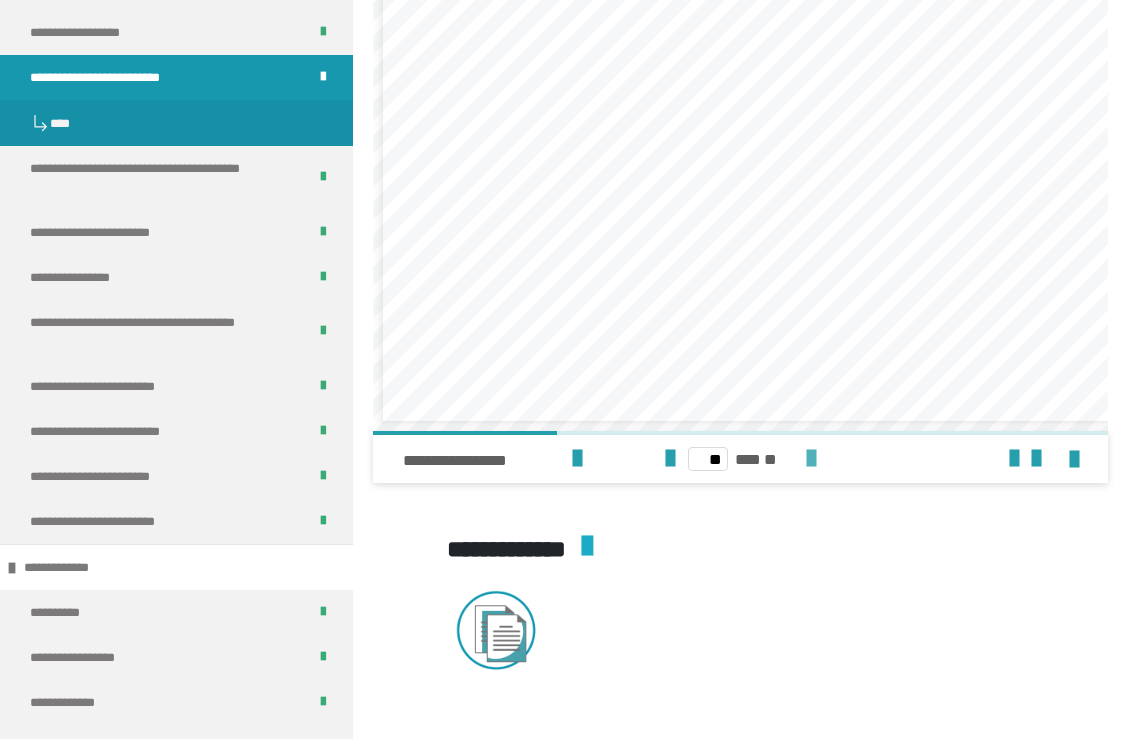 click at bounding box center [811, 459] 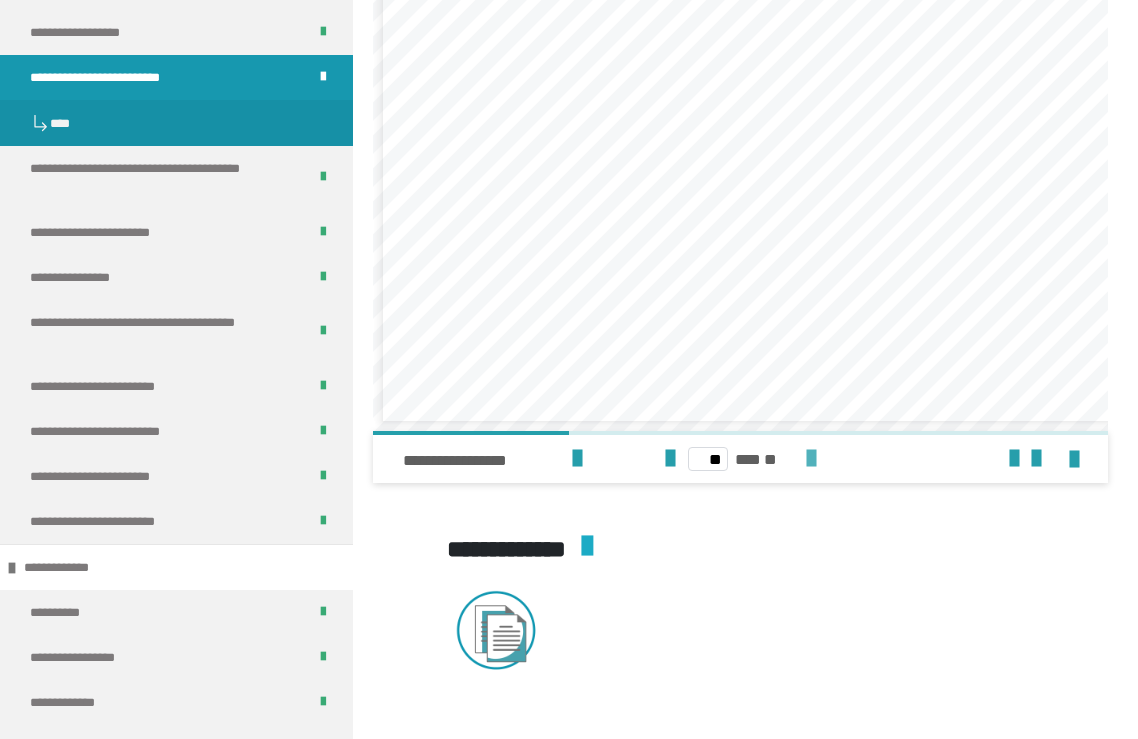 click at bounding box center (811, 459) 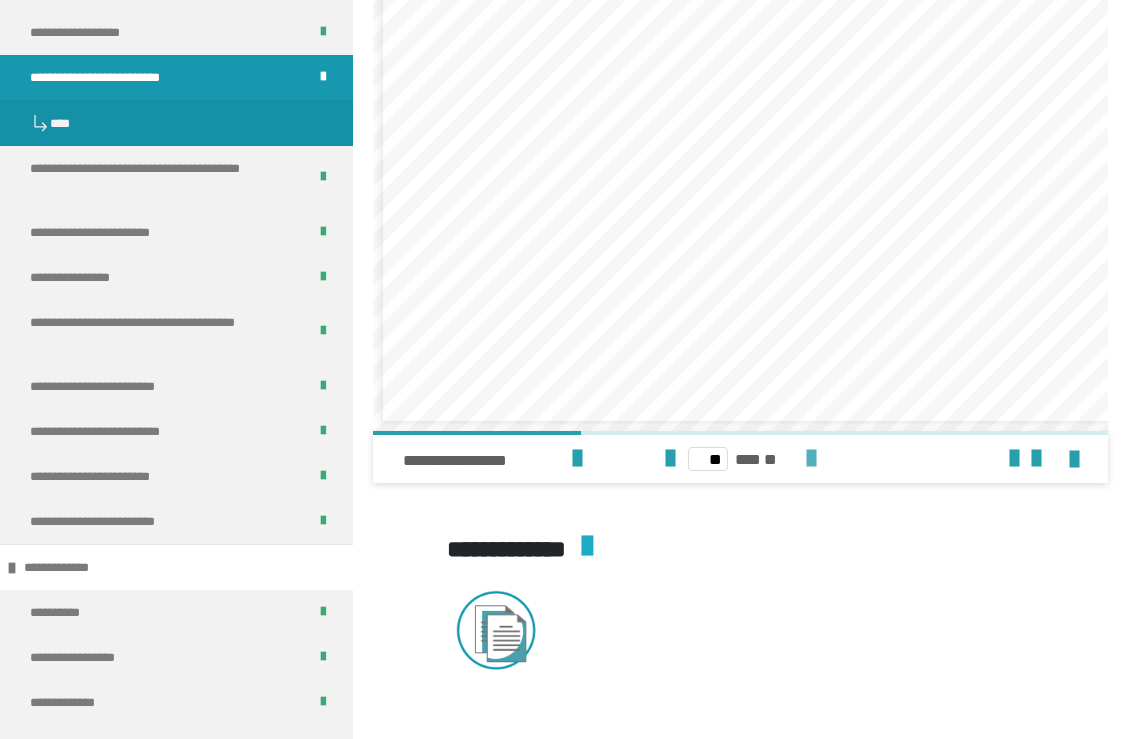 click at bounding box center [811, 459] 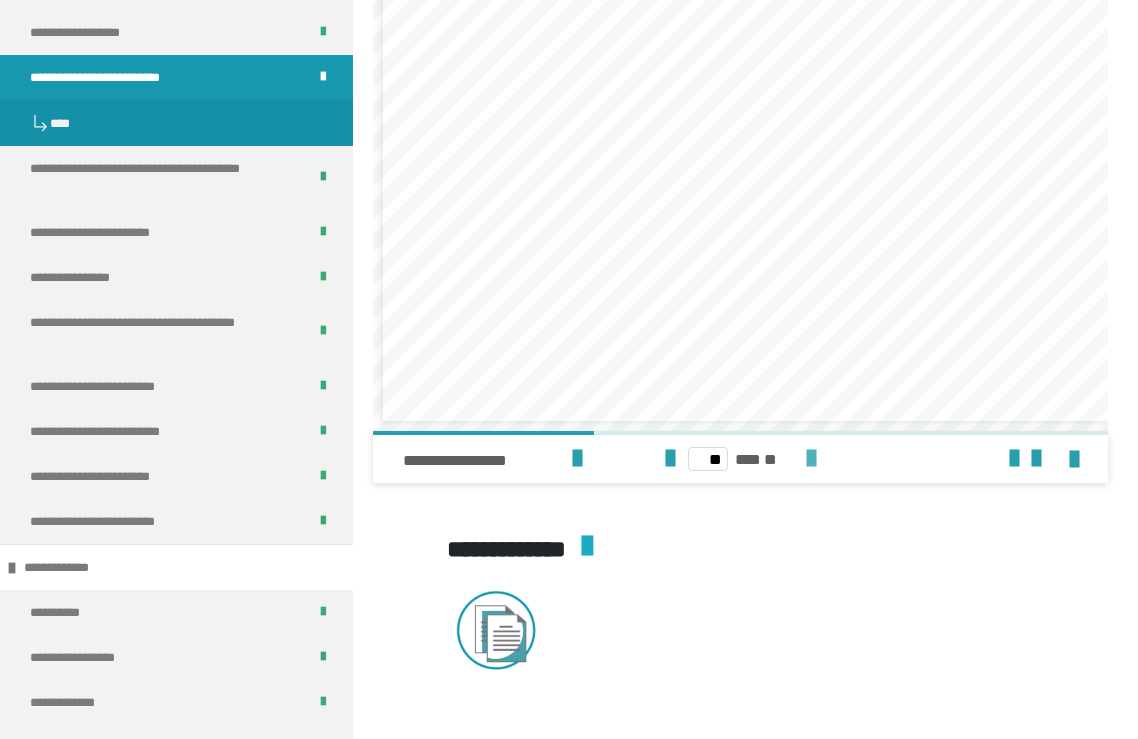 click at bounding box center (811, 459) 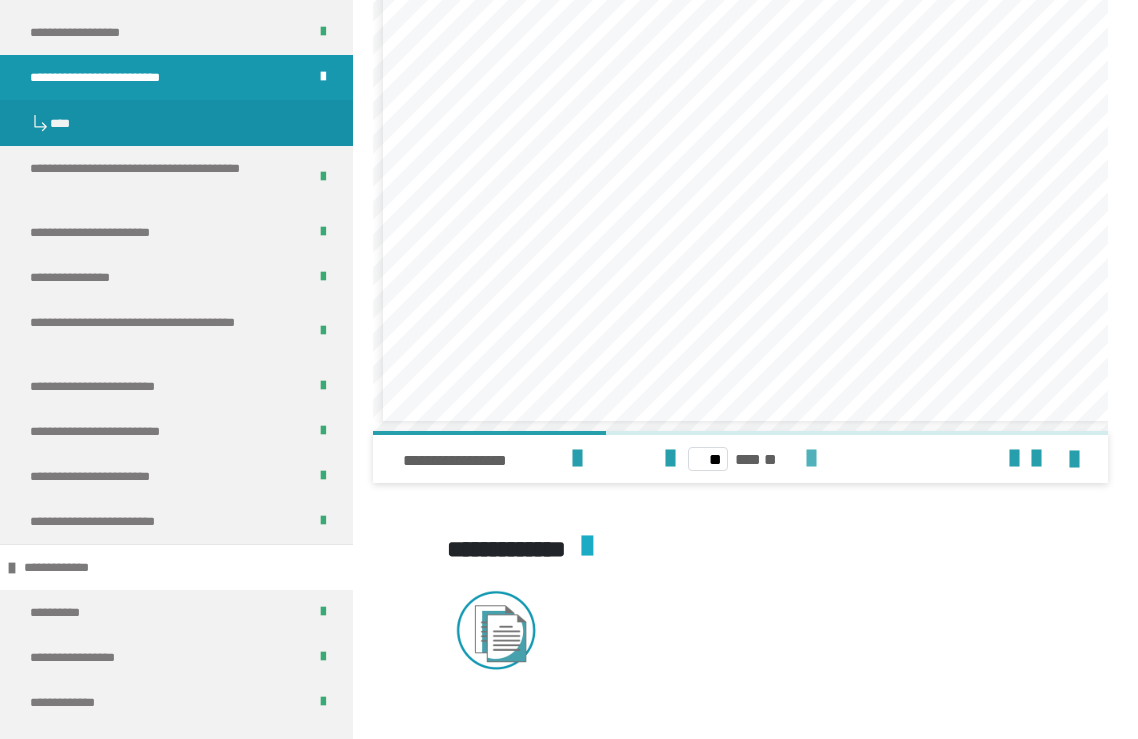 click at bounding box center (811, 459) 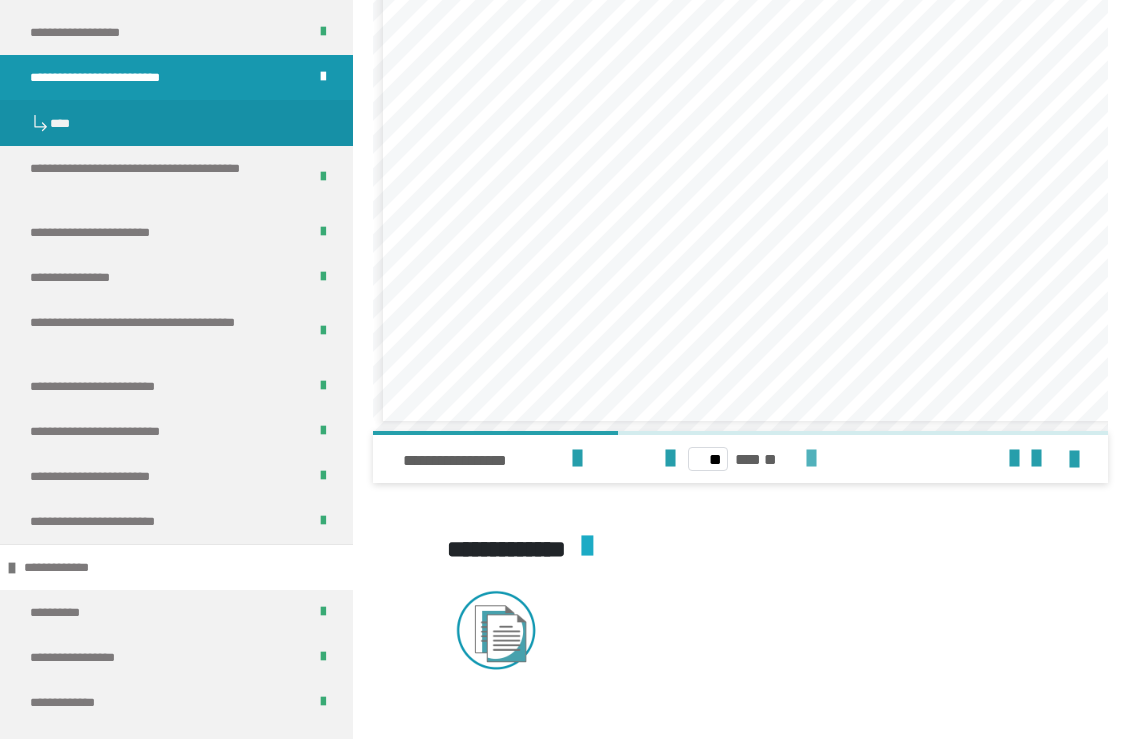 click at bounding box center [811, 459] 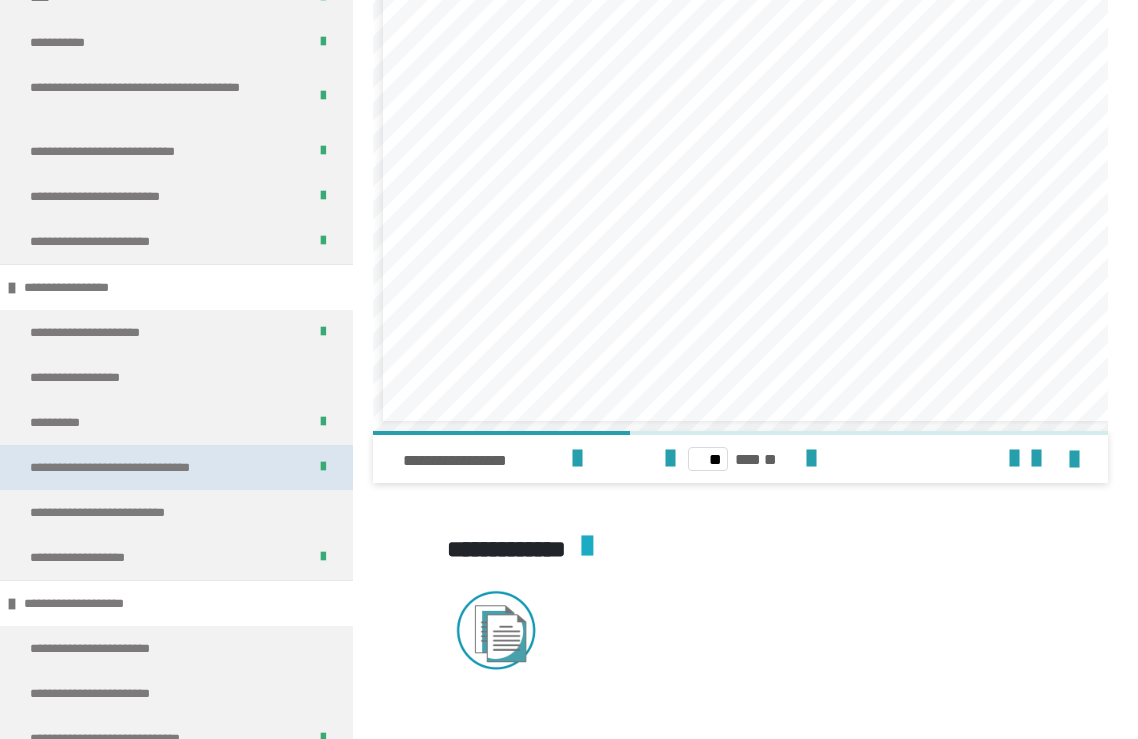 scroll, scrollTop: 2128, scrollLeft: 0, axis: vertical 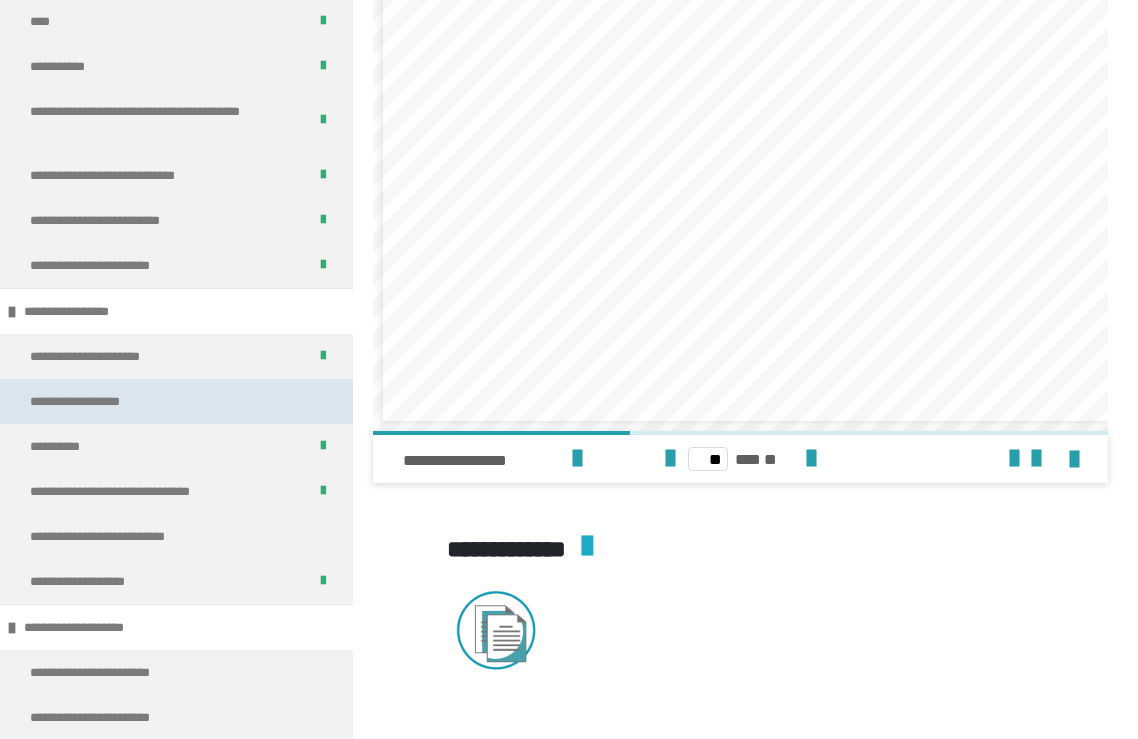click on "**********" at bounding box center (101, 401) 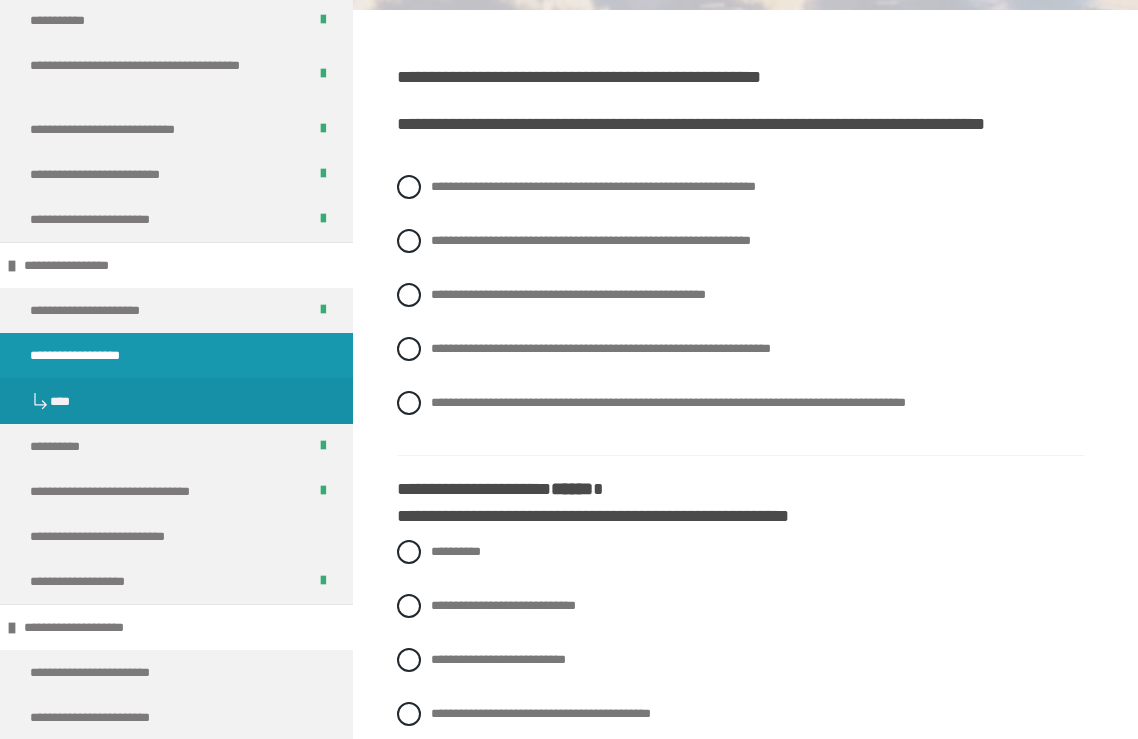scroll, scrollTop: -19, scrollLeft: 0, axis: vertical 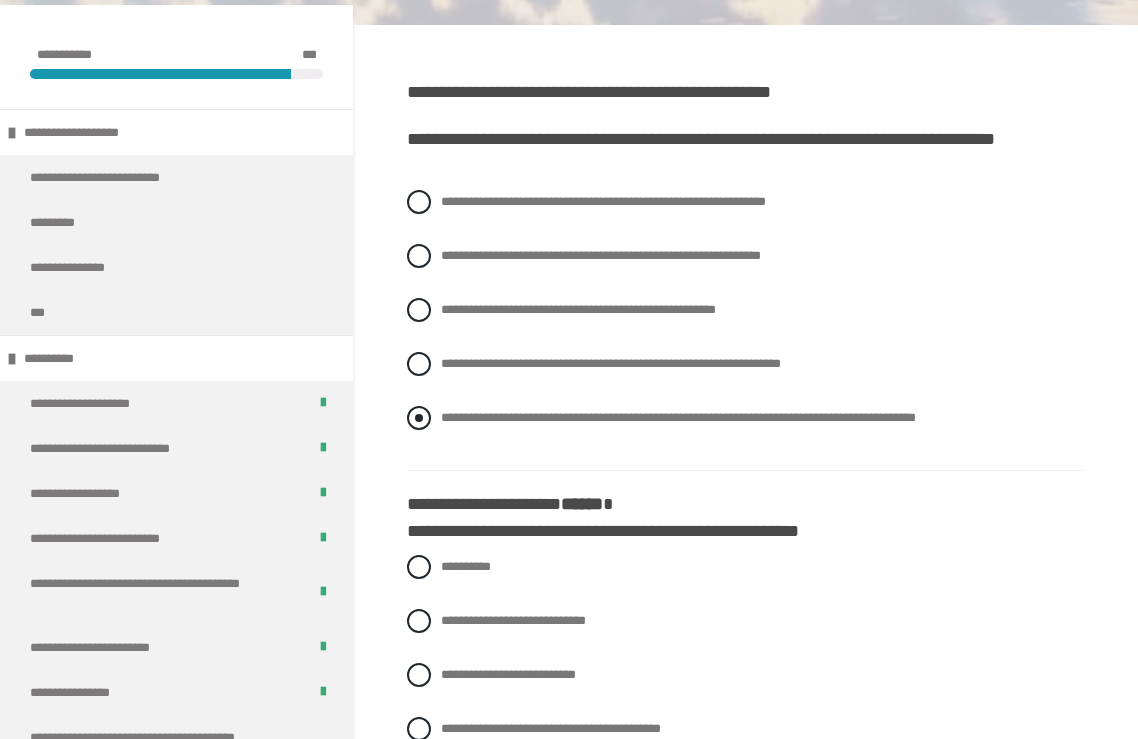 click on "**********" at bounding box center (678, 417) 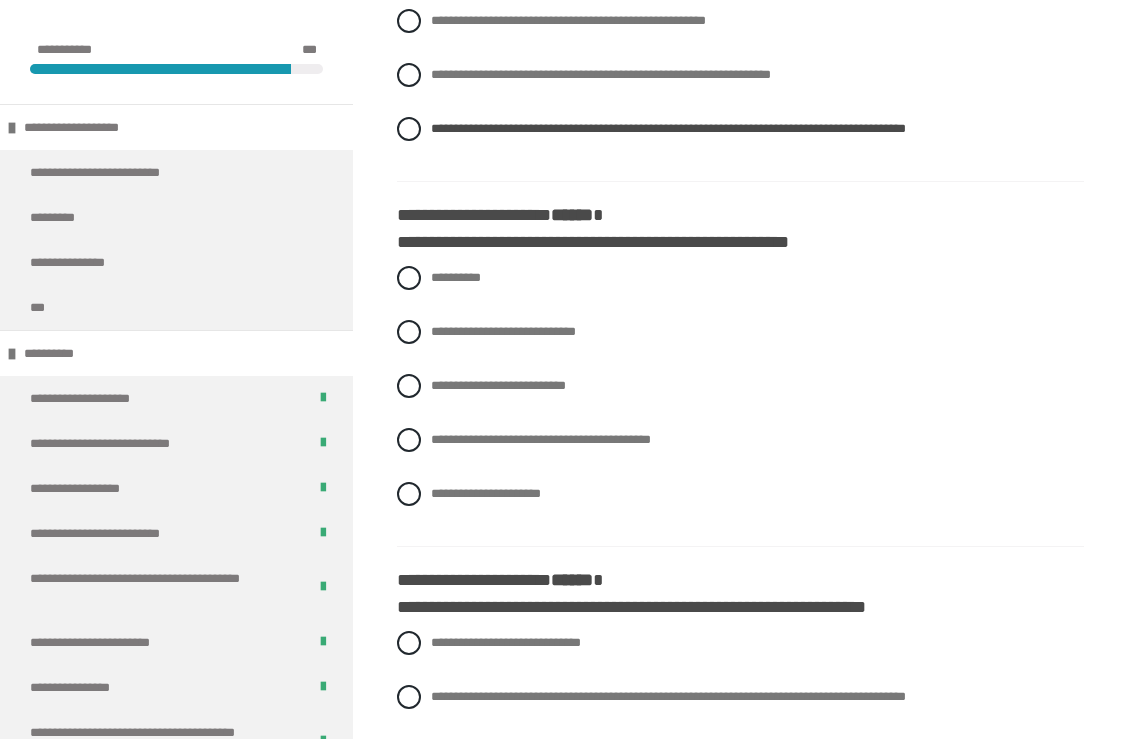 scroll, scrollTop: 712, scrollLeft: 0, axis: vertical 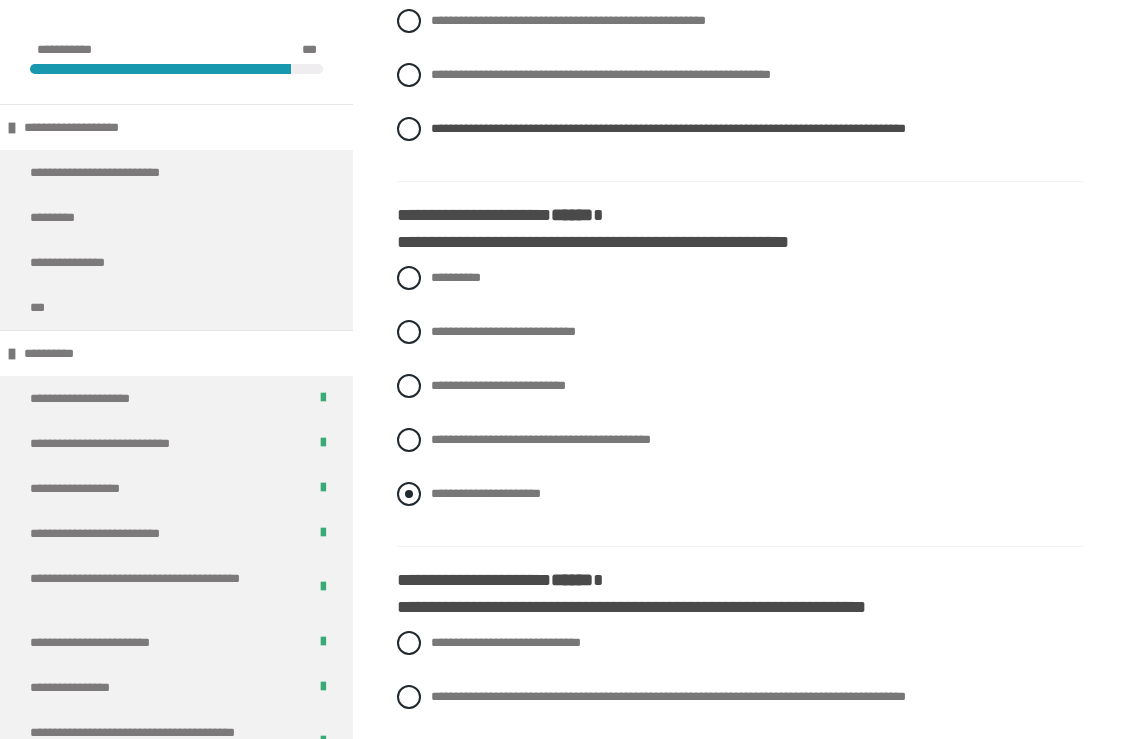 click on "**********" at bounding box center (486, 493) 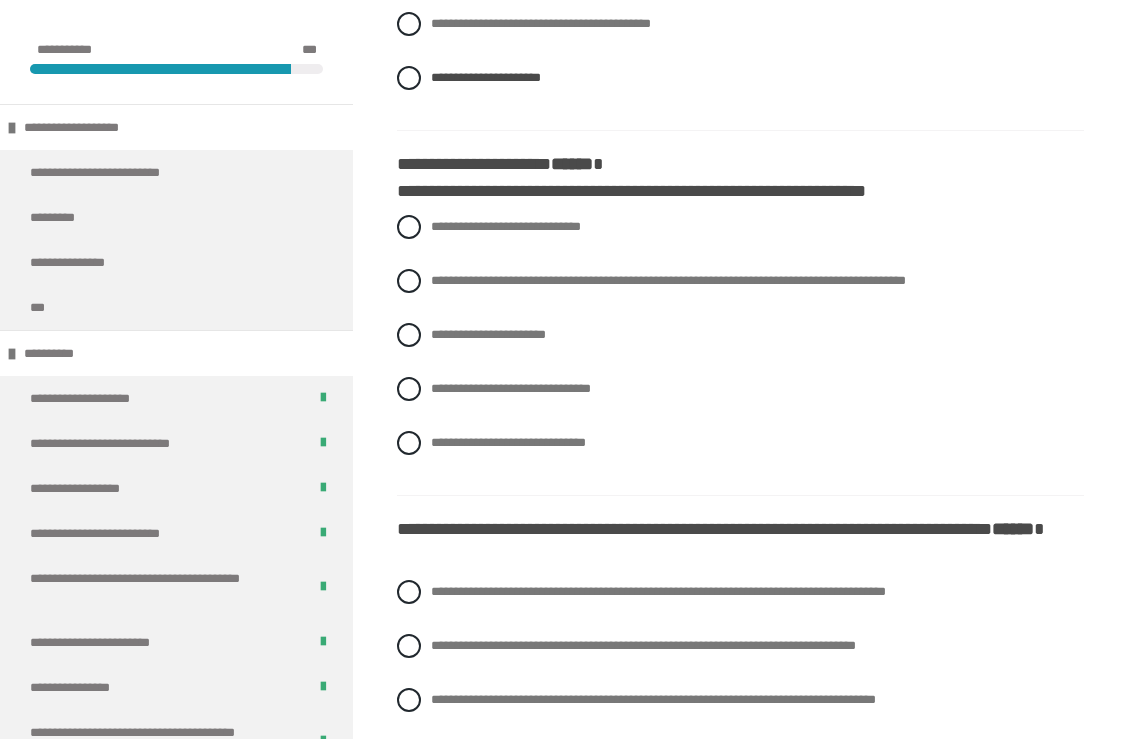 scroll, scrollTop: 1128, scrollLeft: 0, axis: vertical 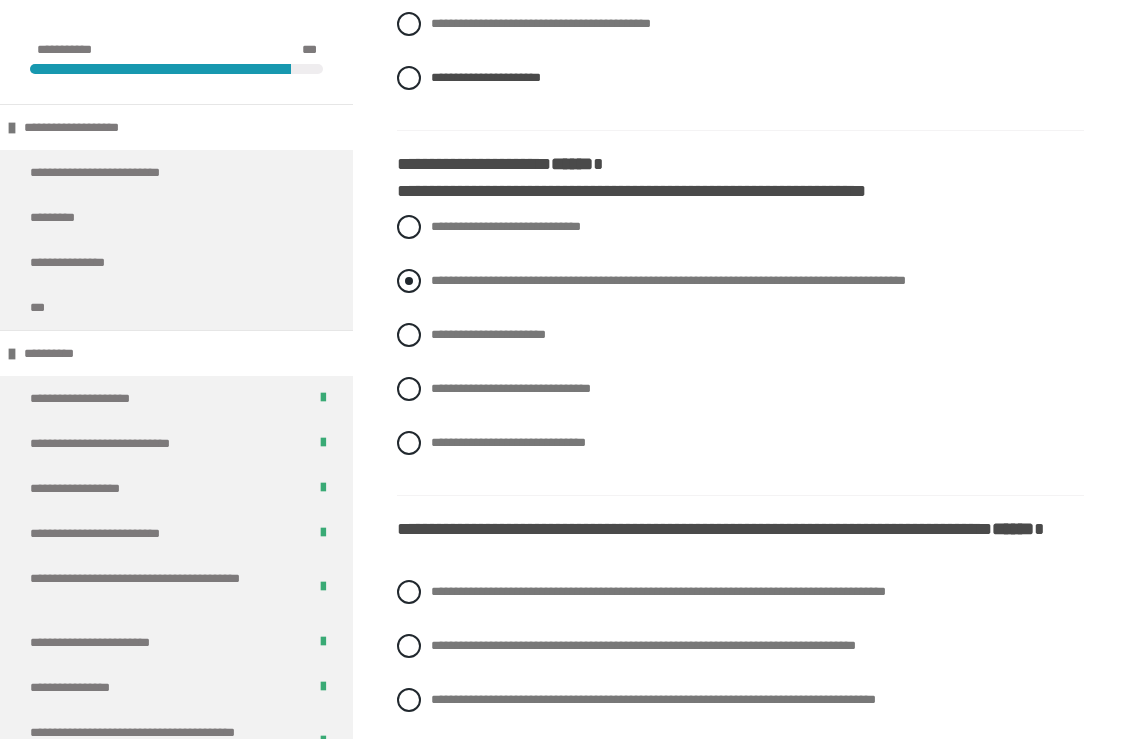 click on "**********" at bounding box center [668, 280] 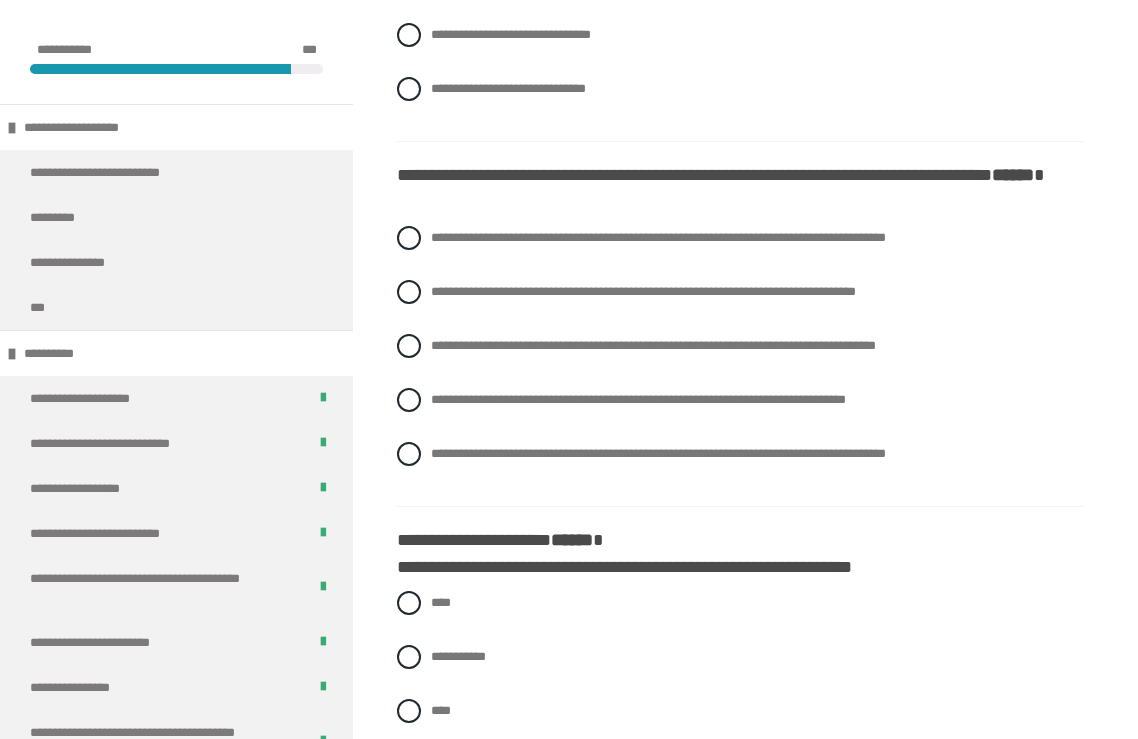 scroll, scrollTop: 1482, scrollLeft: 0, axis: vertical 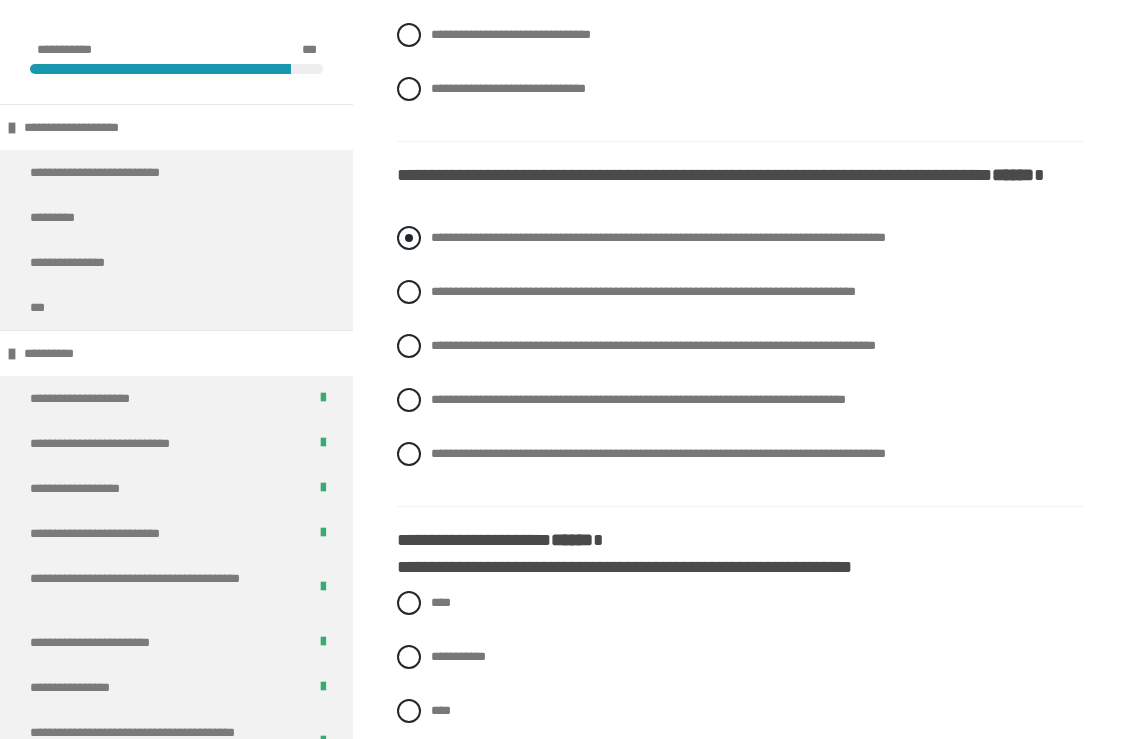 click on "**********" at bounding box center (658, 237) 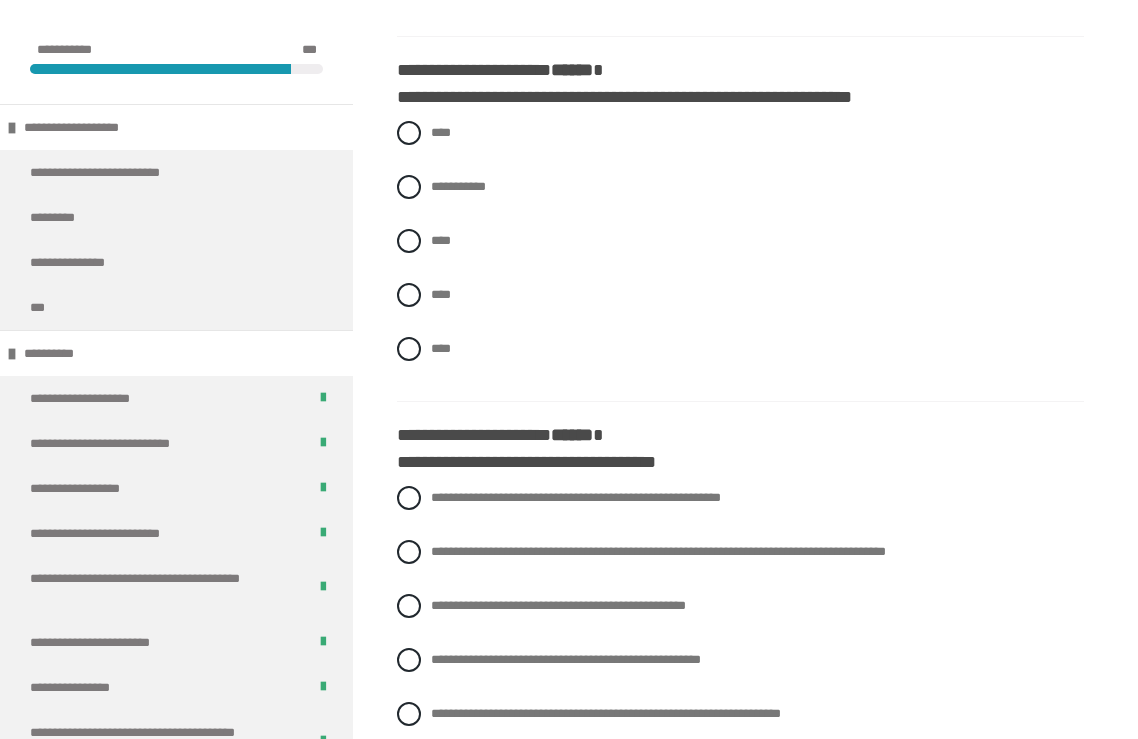 scroll, scrollTop: 1956, scrollLeft: 0, axis: vertical 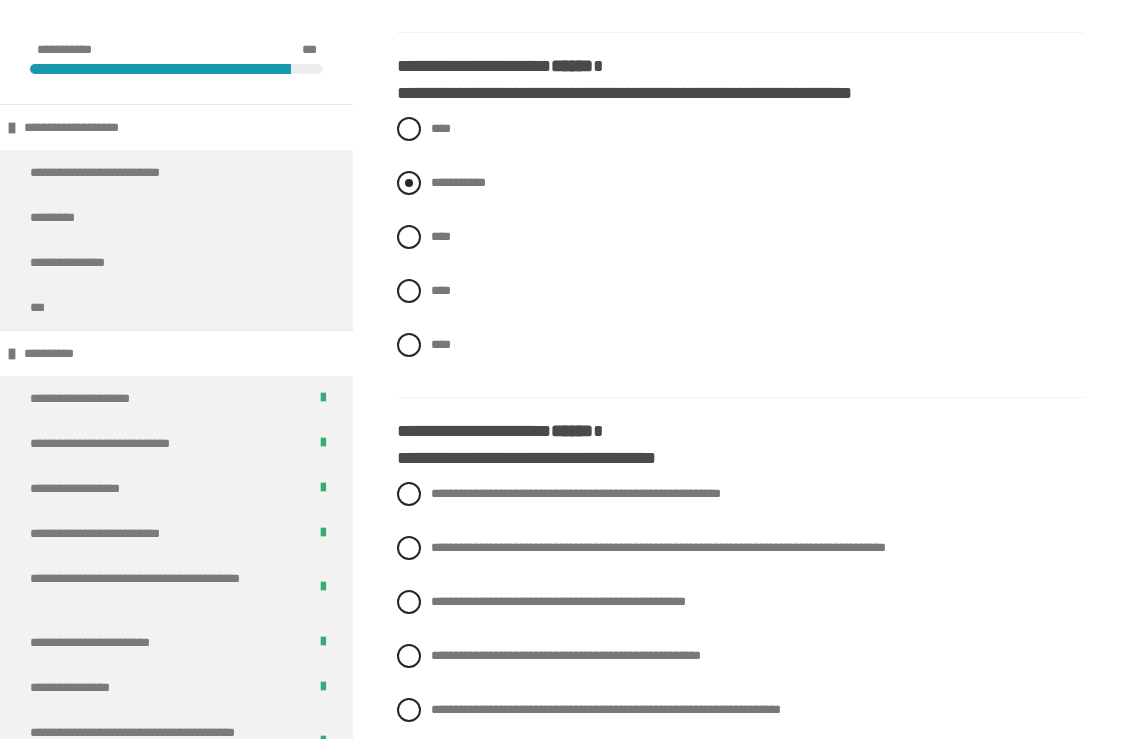 click on "**********" at bounding box center (458, 182) 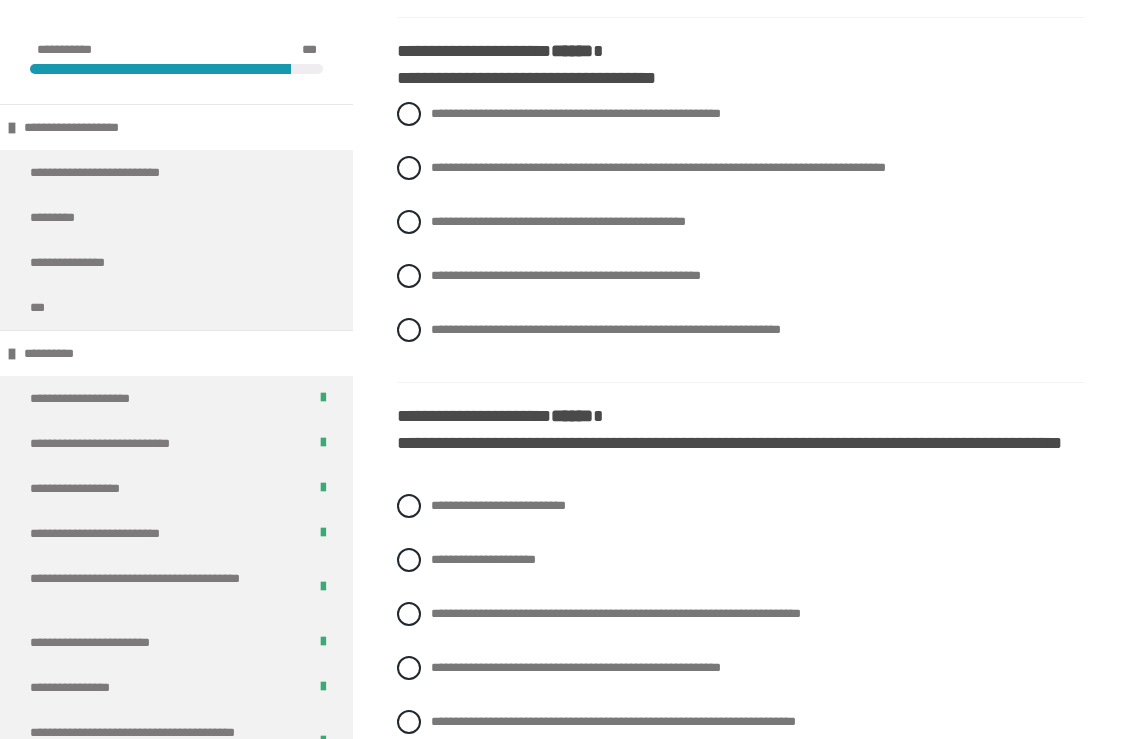 scroll, scrollTop: 2339, scrollLeft: 0, axis: vertical 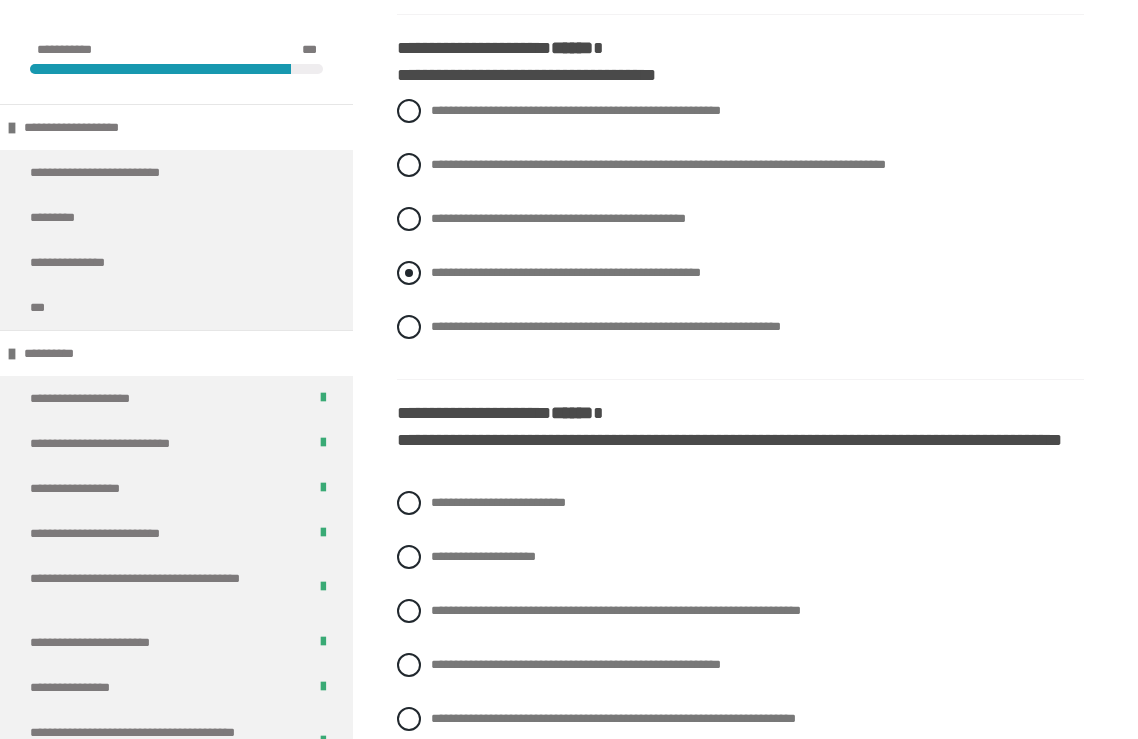 click on "**********" at bounding box center [566, 272] 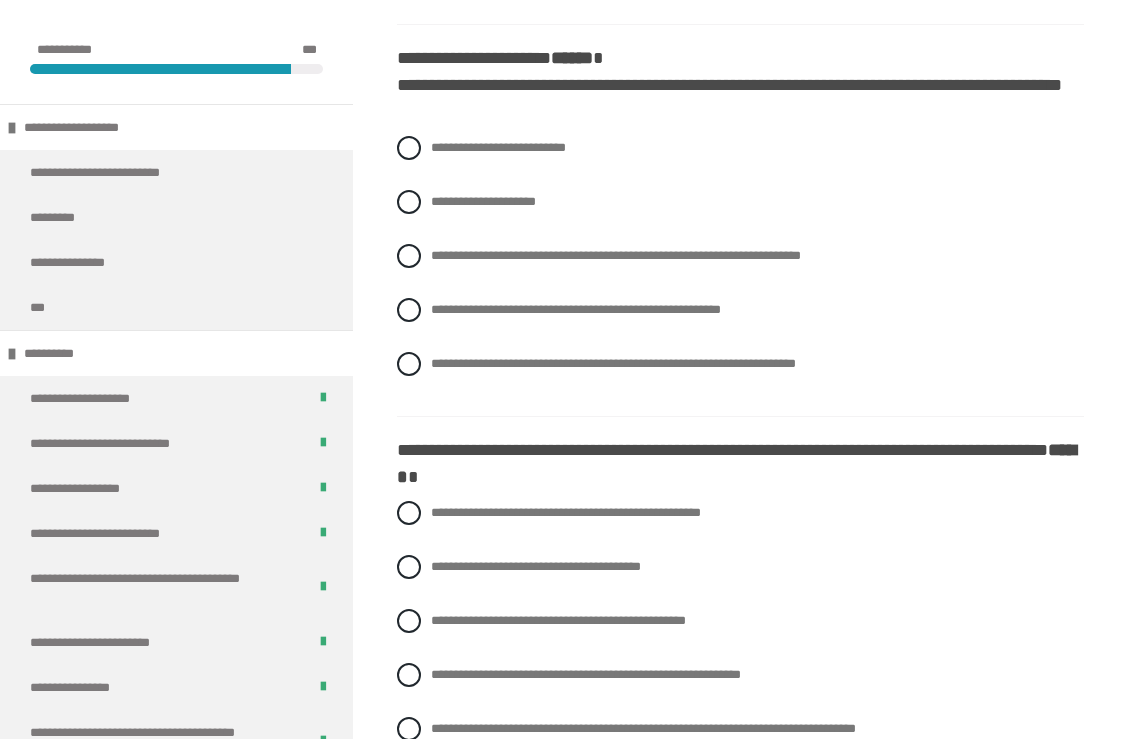 scroll, scrollTop: 2699, scrollLeft: 0, axis: vertical 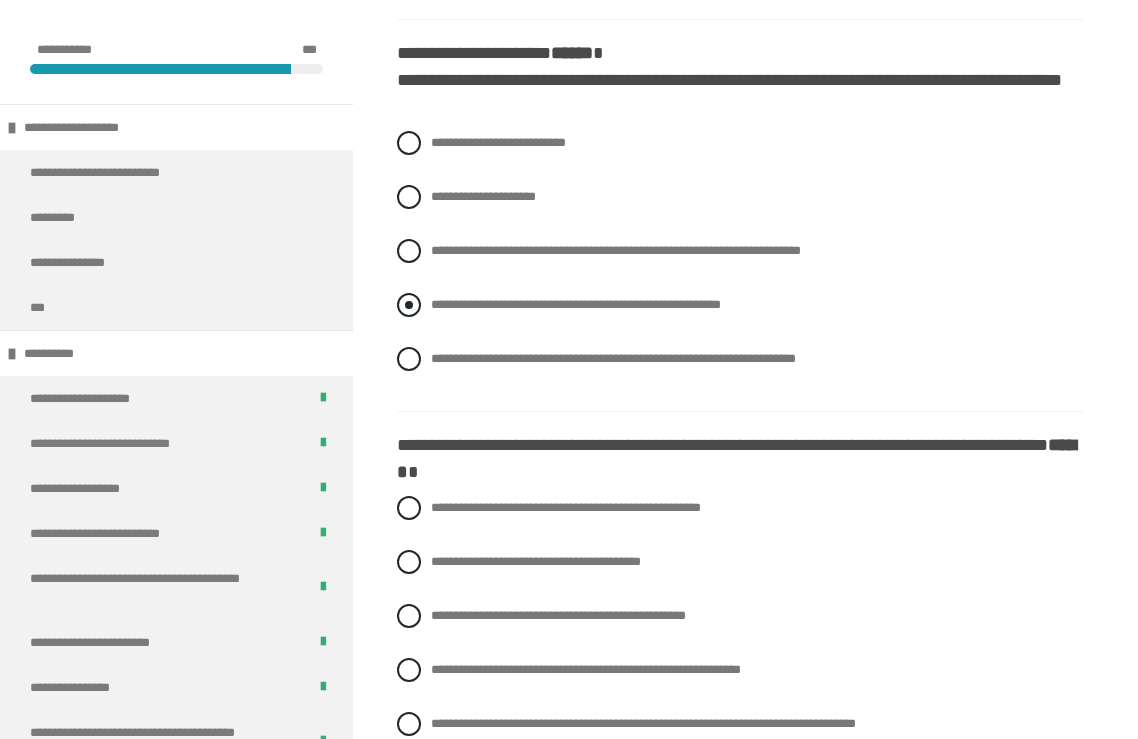 click on "**********" at bounding box center [576, 304] 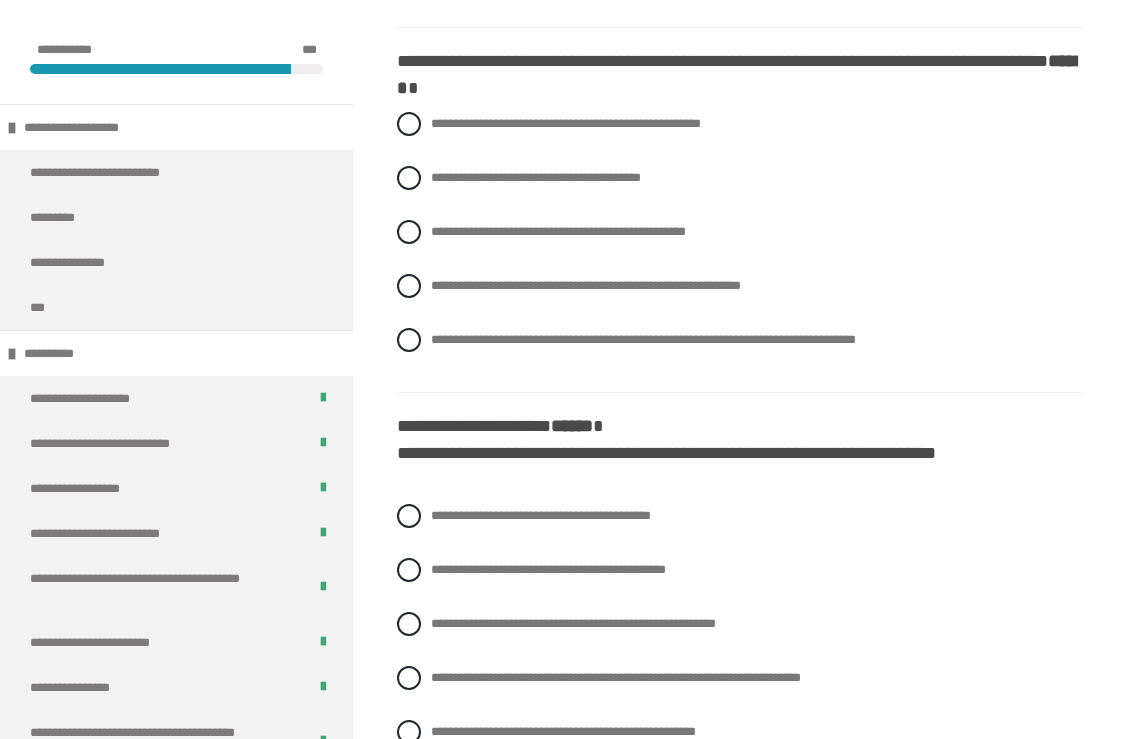 scroll, scrollTop: 3078, scrollLeft: 0, axis: vertical 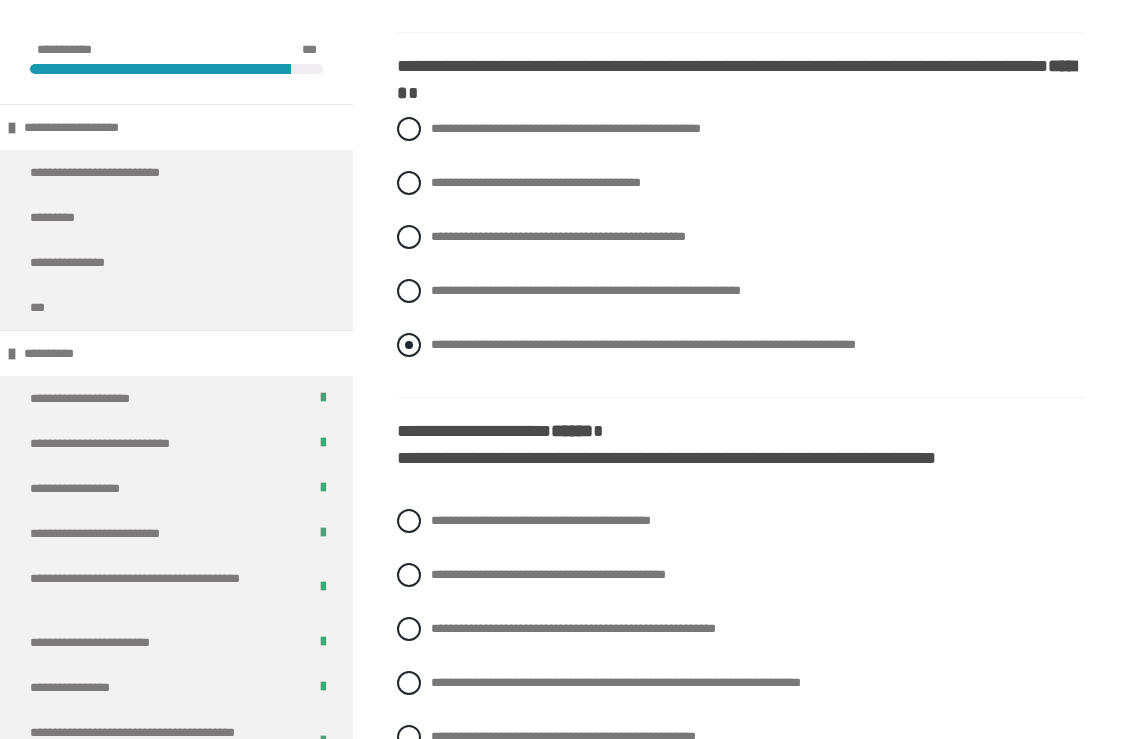 click on "**********" at bounding box center (643, 344) 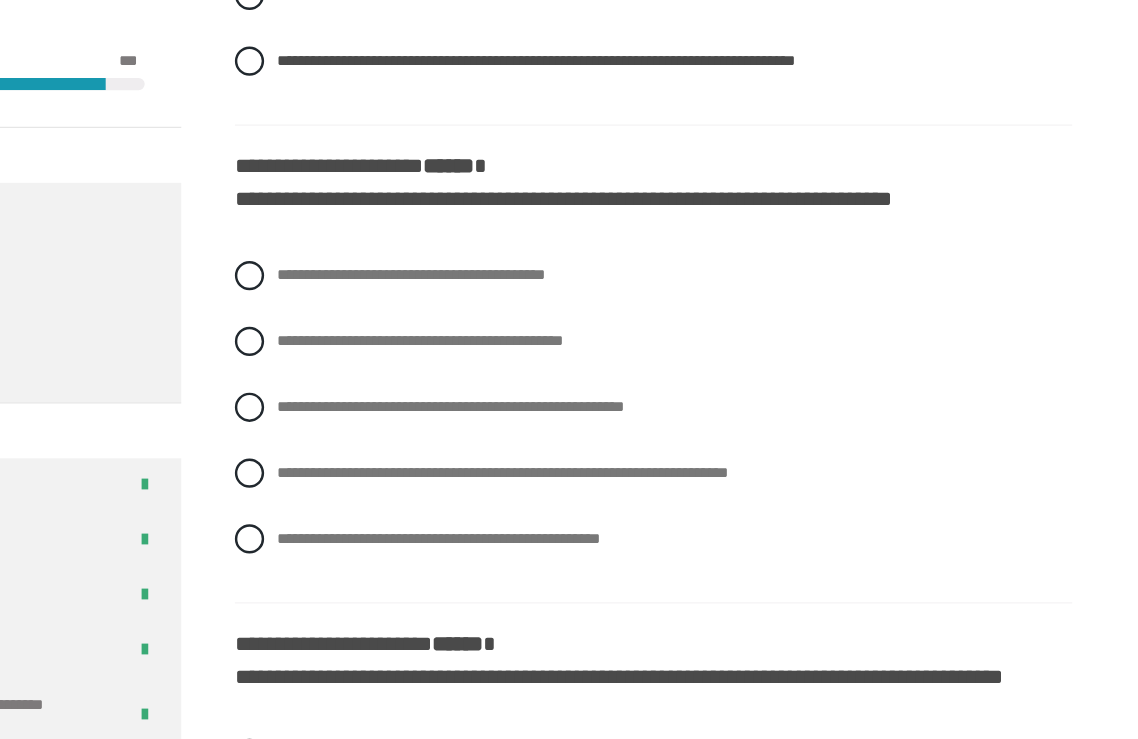 scroll, scrollTop: 3372, scrollLeft: 0, axis: vertical 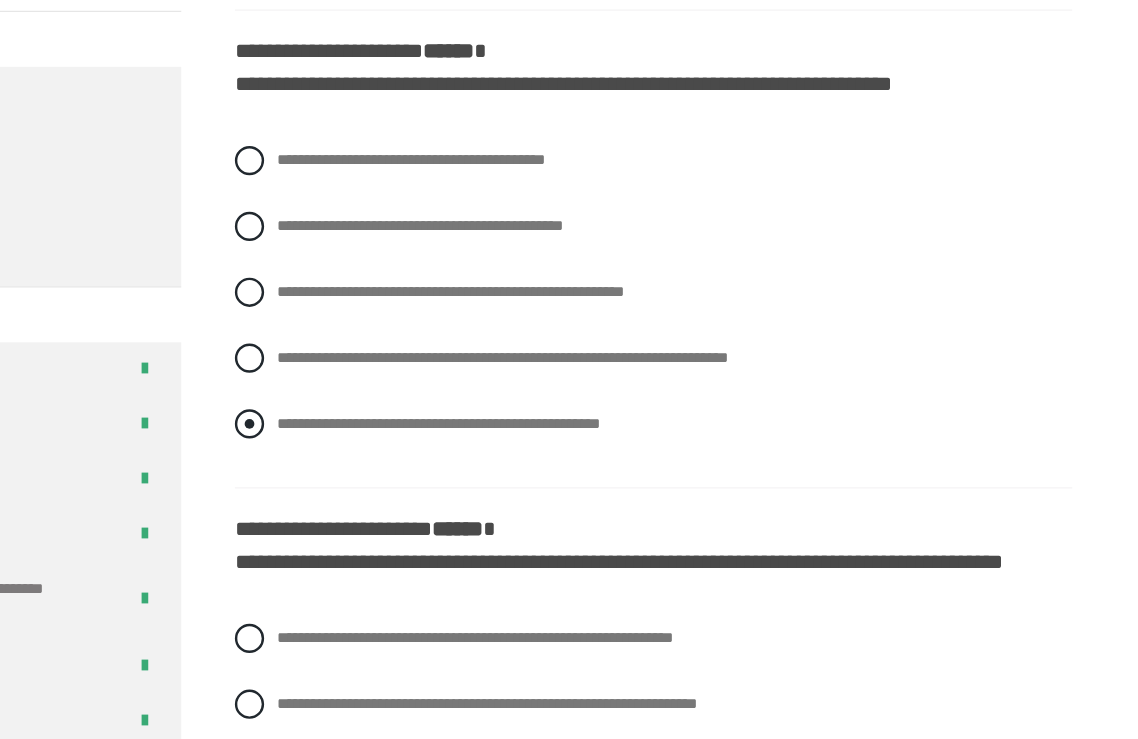 click on "**********" at bounding box center (563, 442) 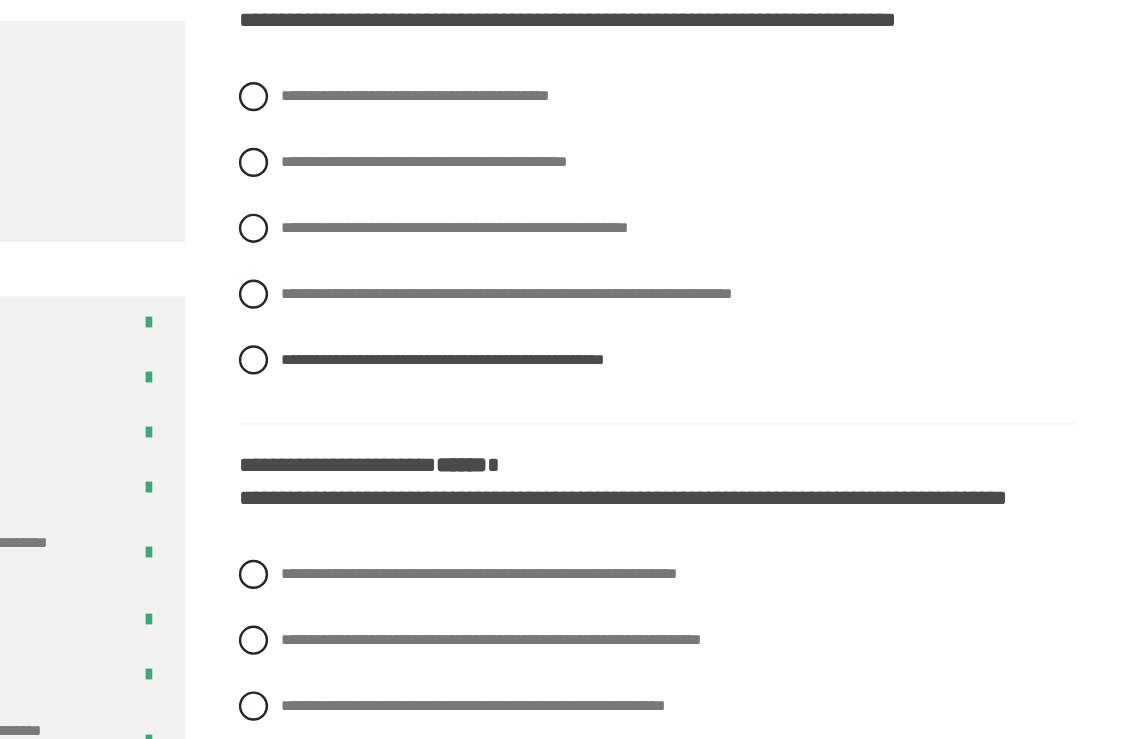 scroll, scrollTop: 3392, scrollLeft: 0, axis: vertical 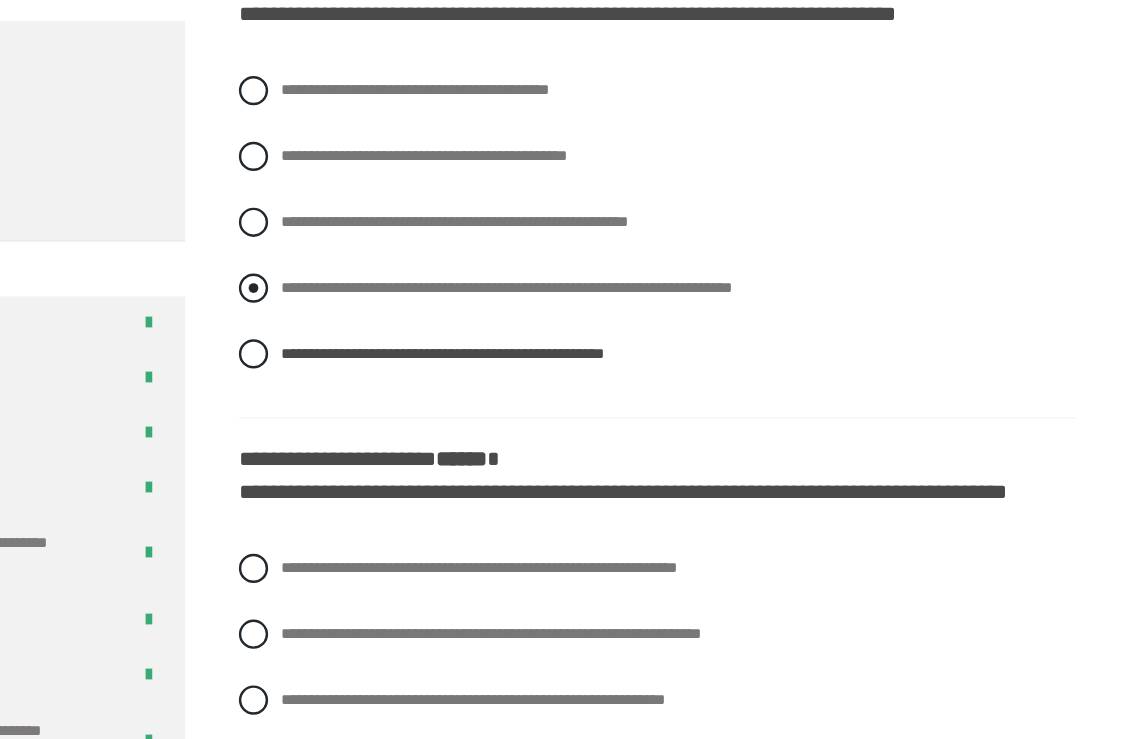 click on "**********" at bounding box center (616, 368) 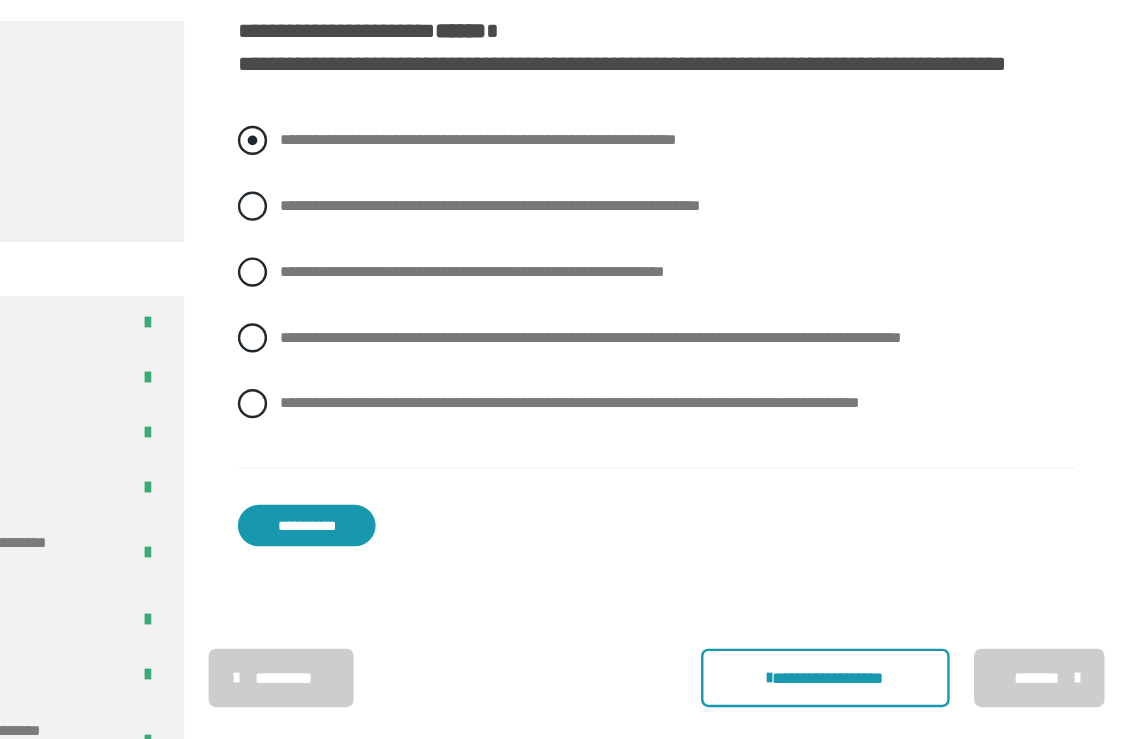 scroll, scrollTop: 3761, scrollLeft: 0, axis: vertical 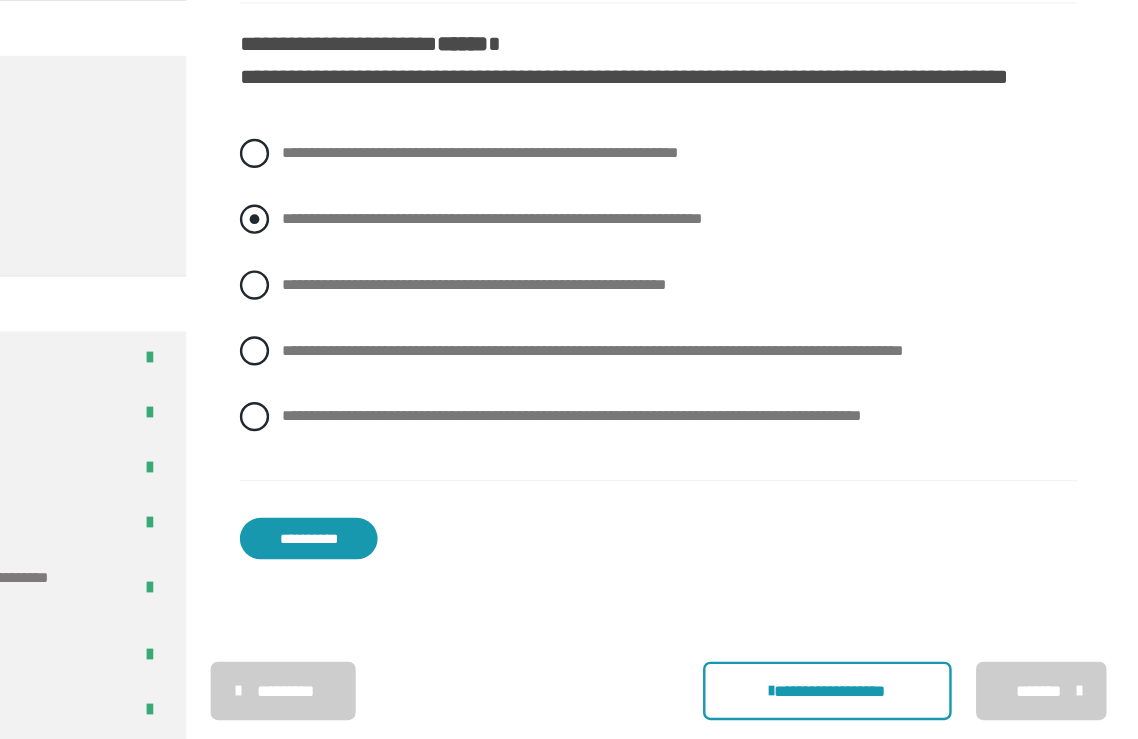 click on "**********" at bounding box center (603, 283) 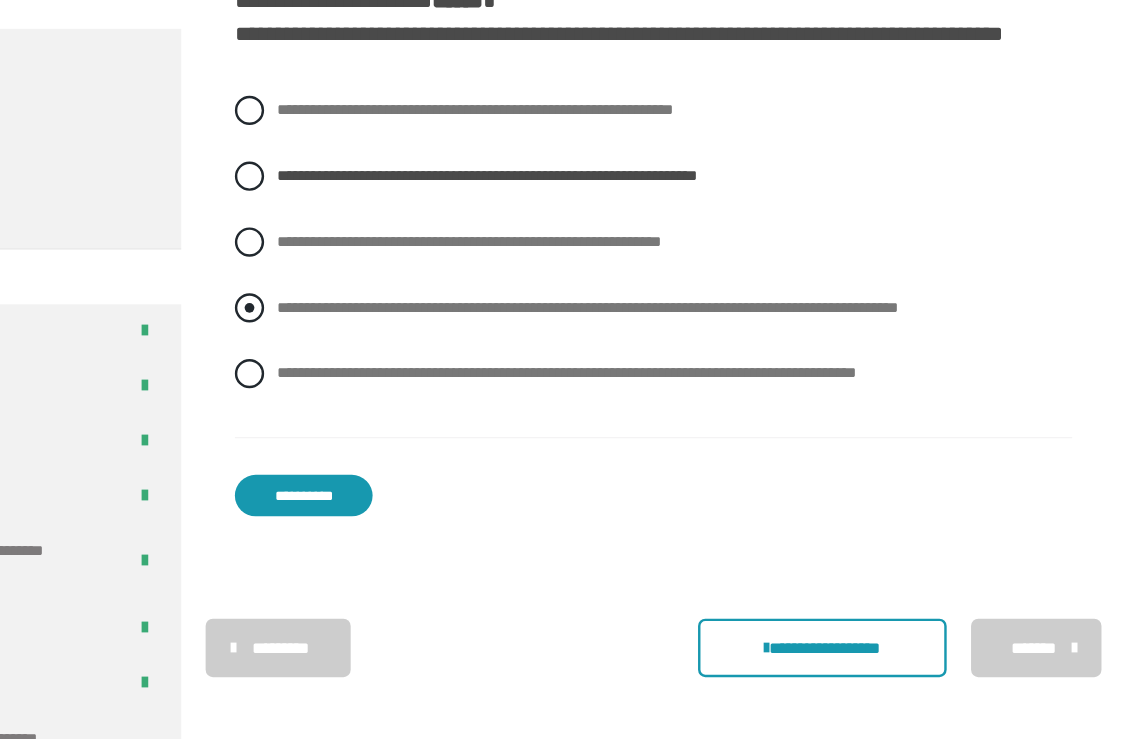 scroll, scrollTop: 3774, scrollLeft: 0, axis: vertical 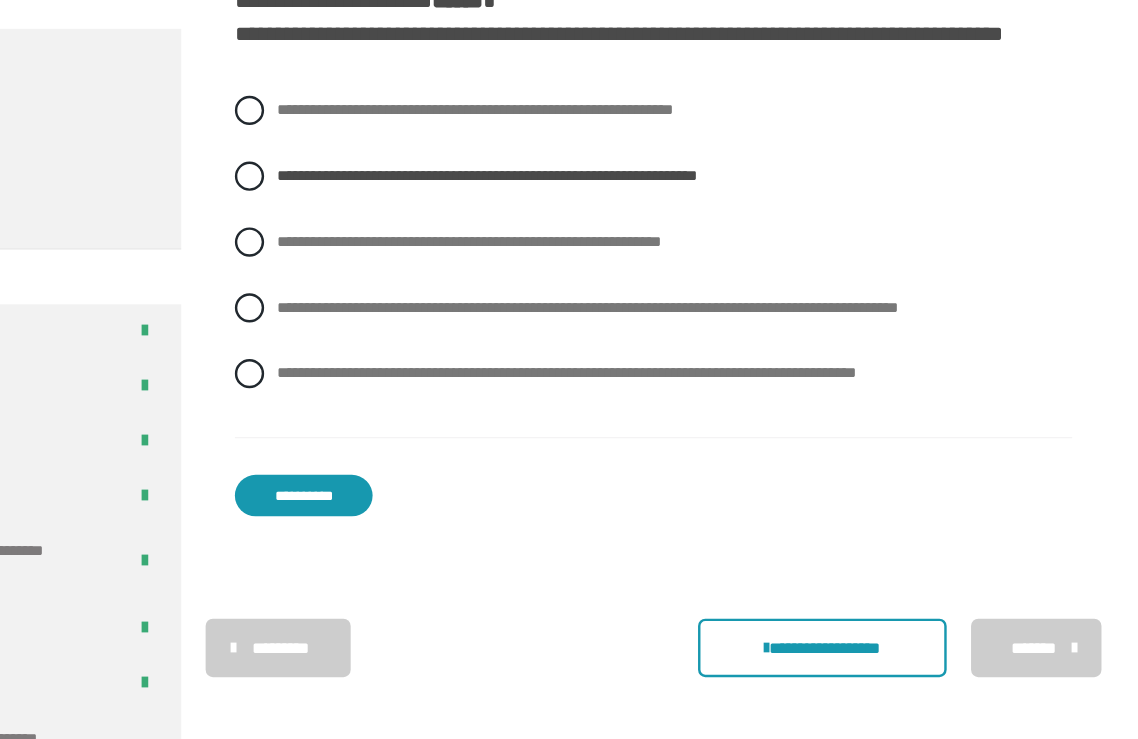 click on "**********" at bounding box center [453, 533] 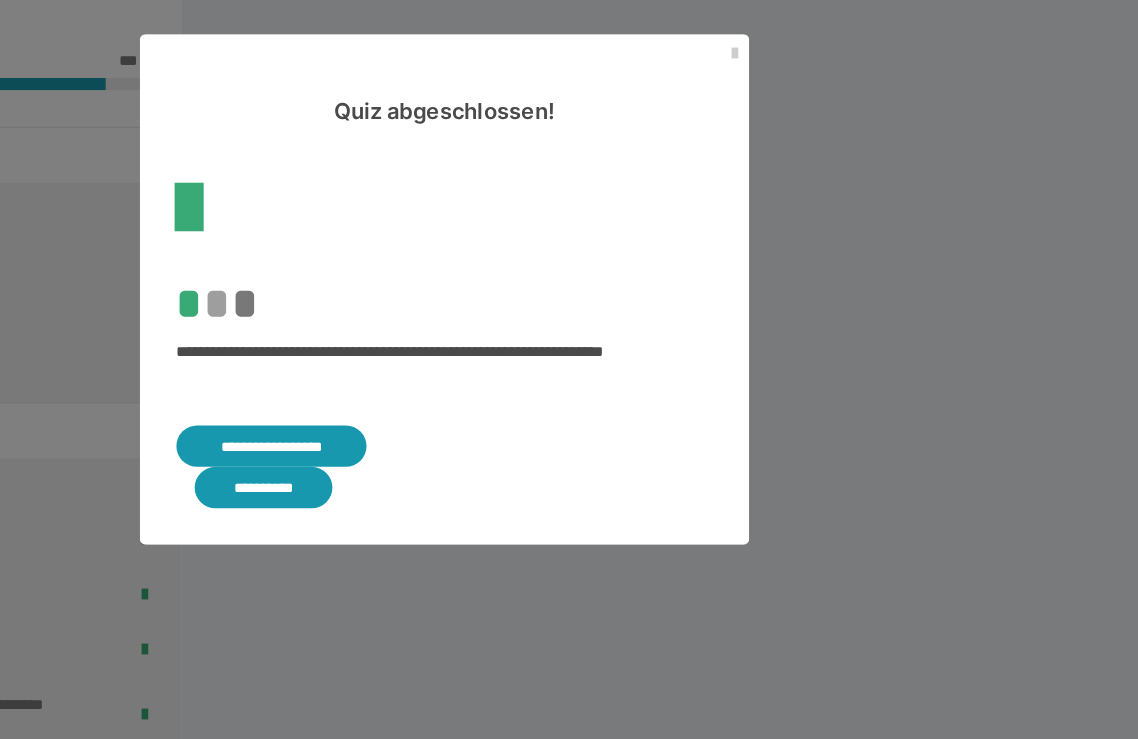 scroll, scrollTop: 508, scrollLeft: 0, axis: vertical 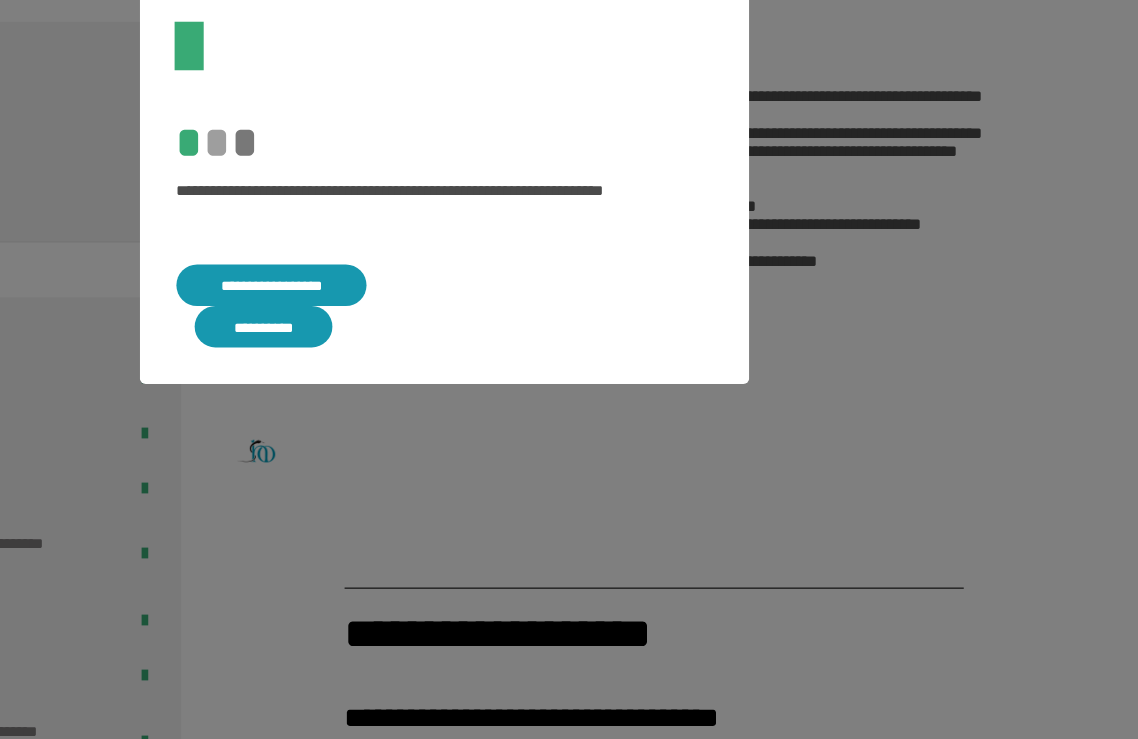 click on "**********" at bounding box center (427, 366) 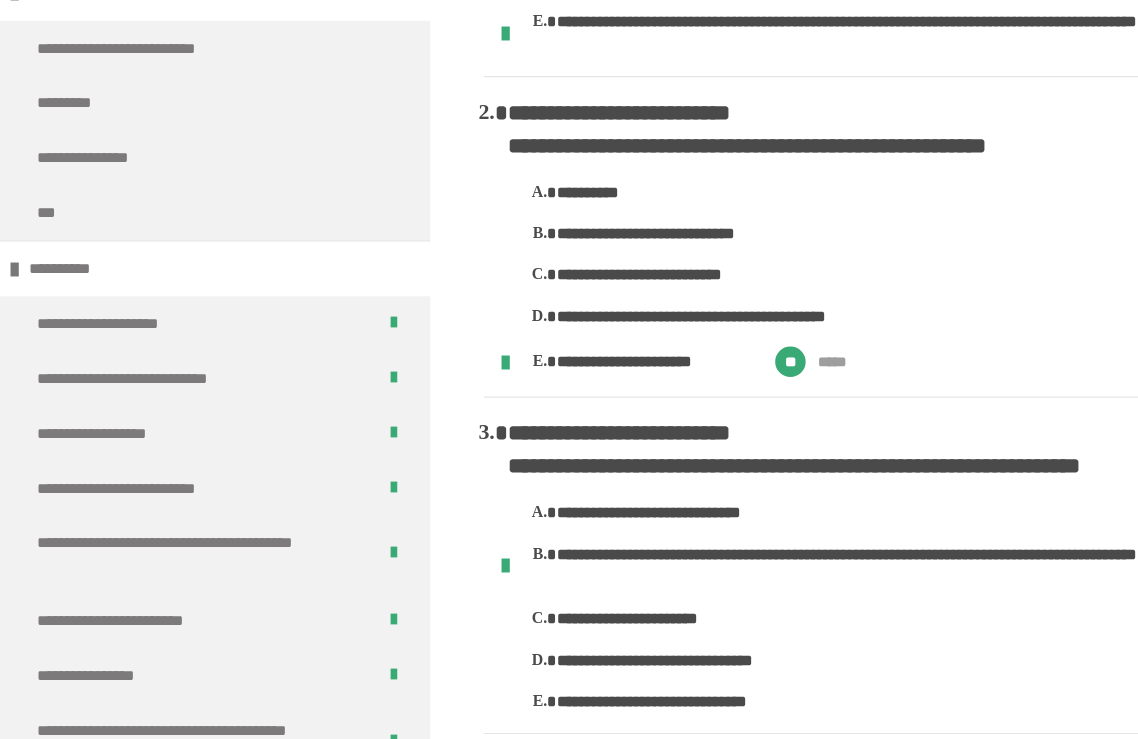 scroll, scrollTop: 593, scrollLeft: 0, axis: vertical 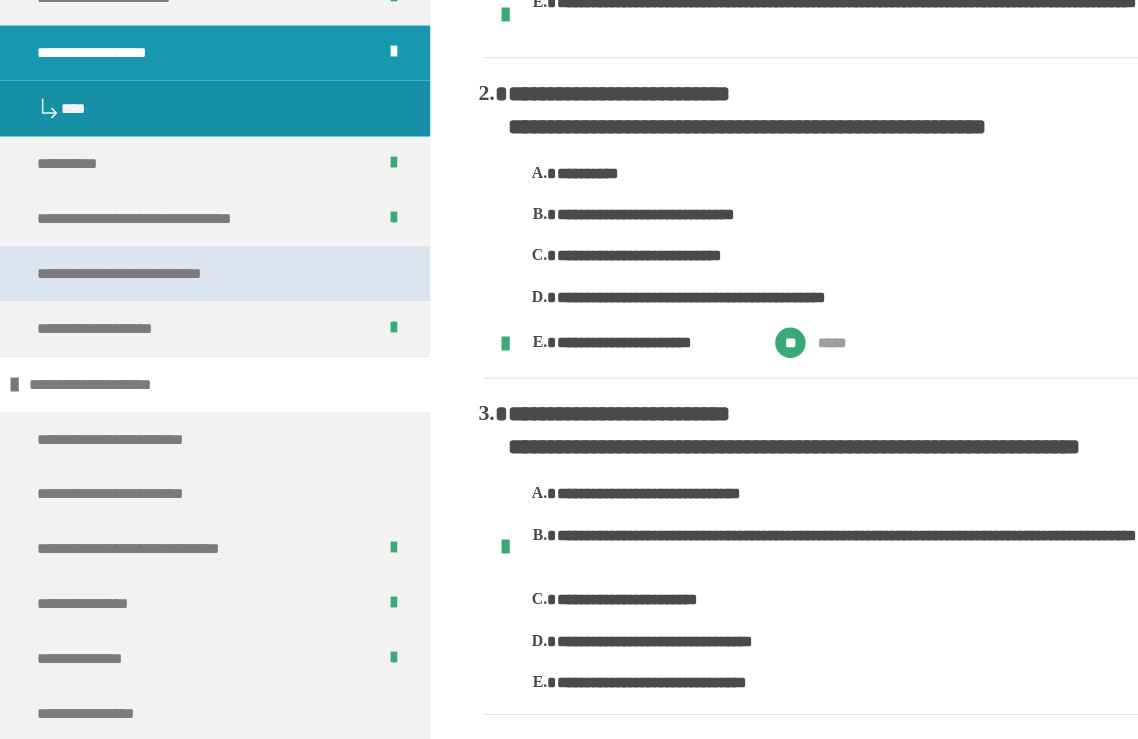 click on "**********" at bounding box center [133, 357] 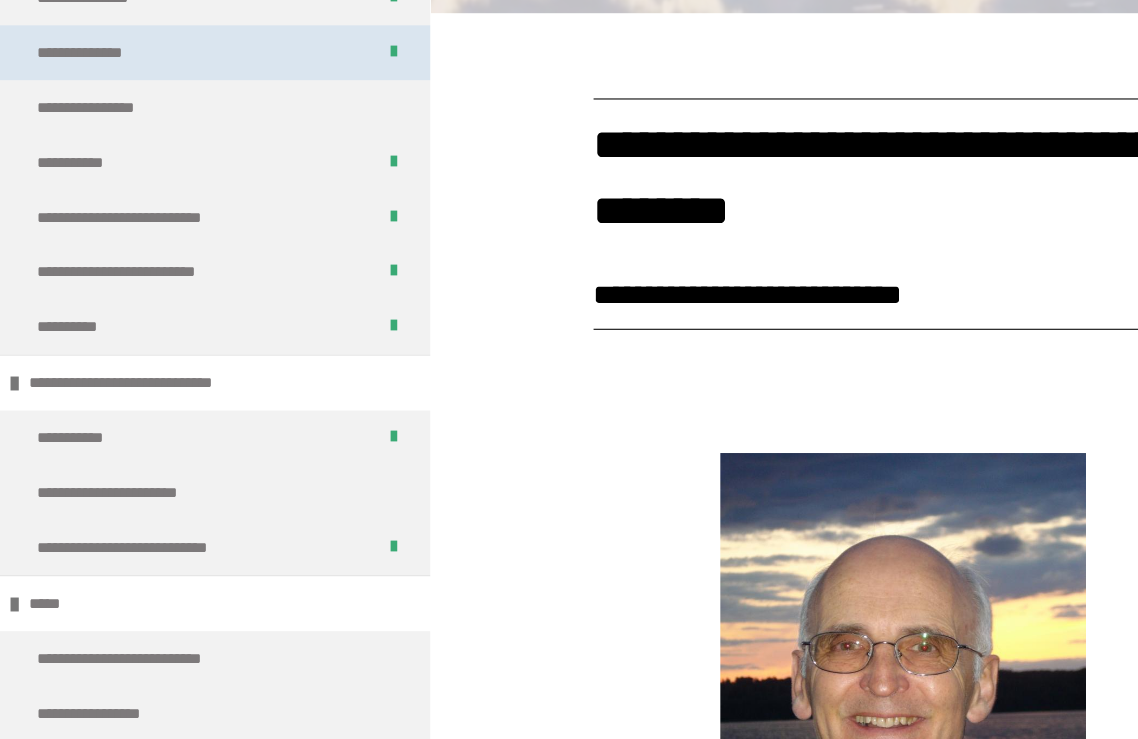 scroll, scrollTop: 2937, scrollLeft: 0, axis: vertical 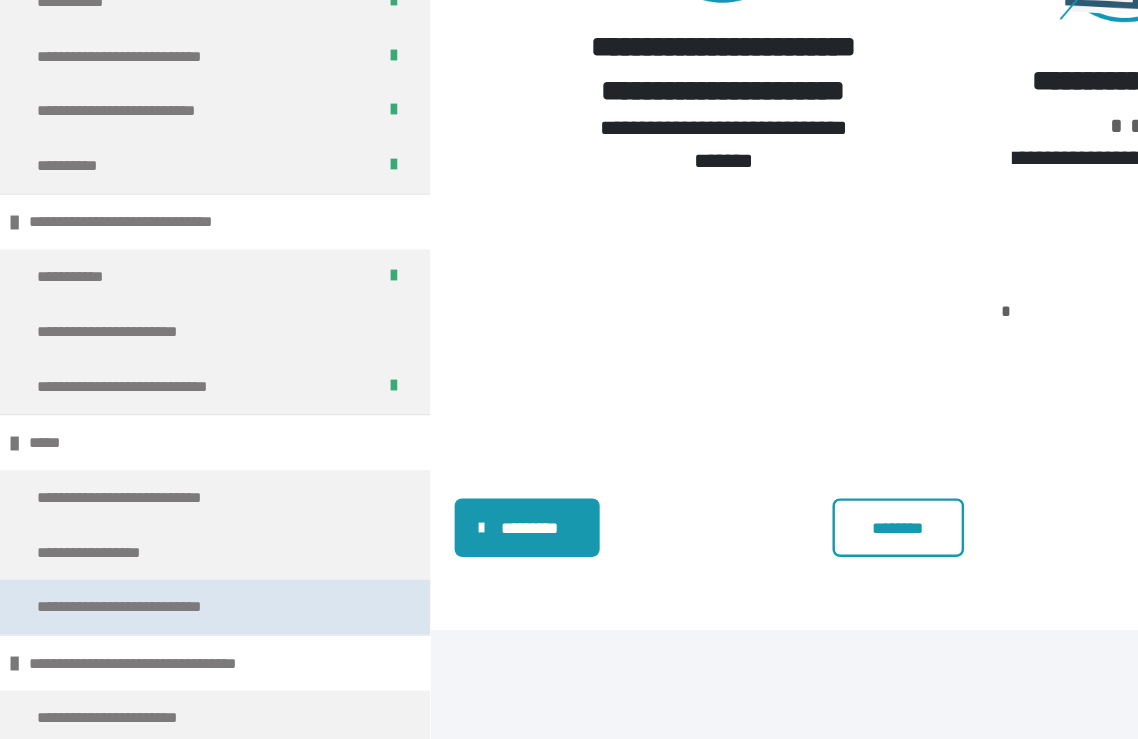 click on "**********" at bounding box center [124, 630] 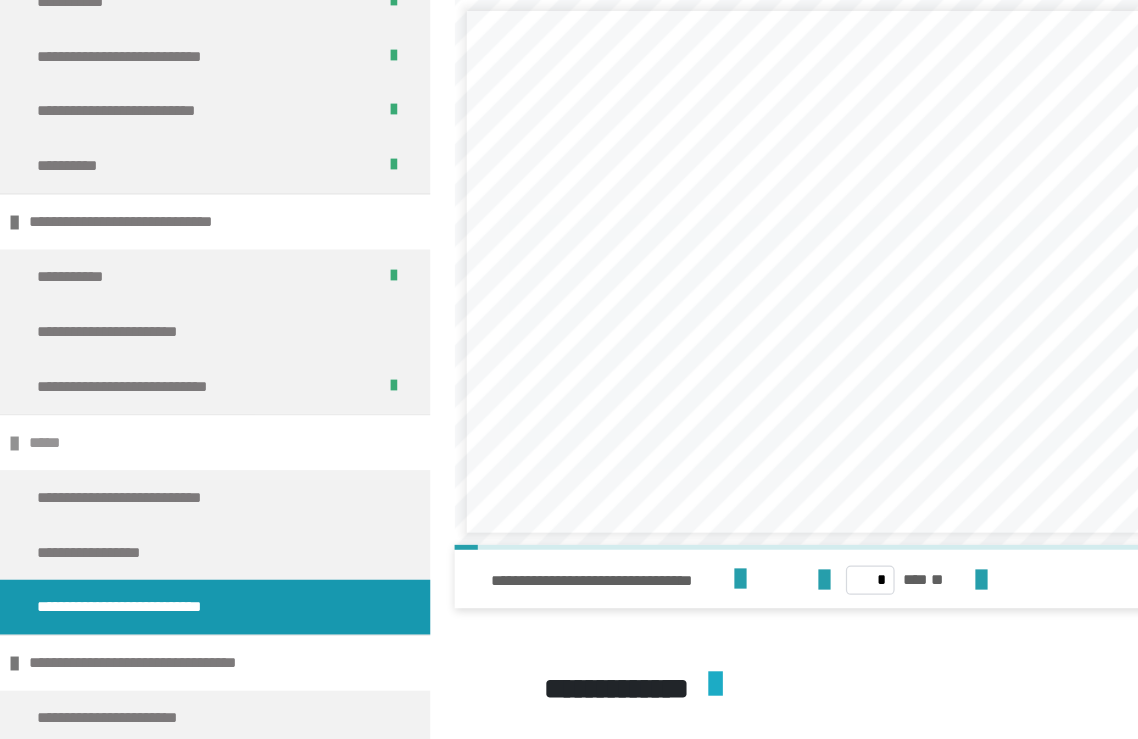 scroll, scrollTop: 1570, scrollLeft: 0, axis: vertical 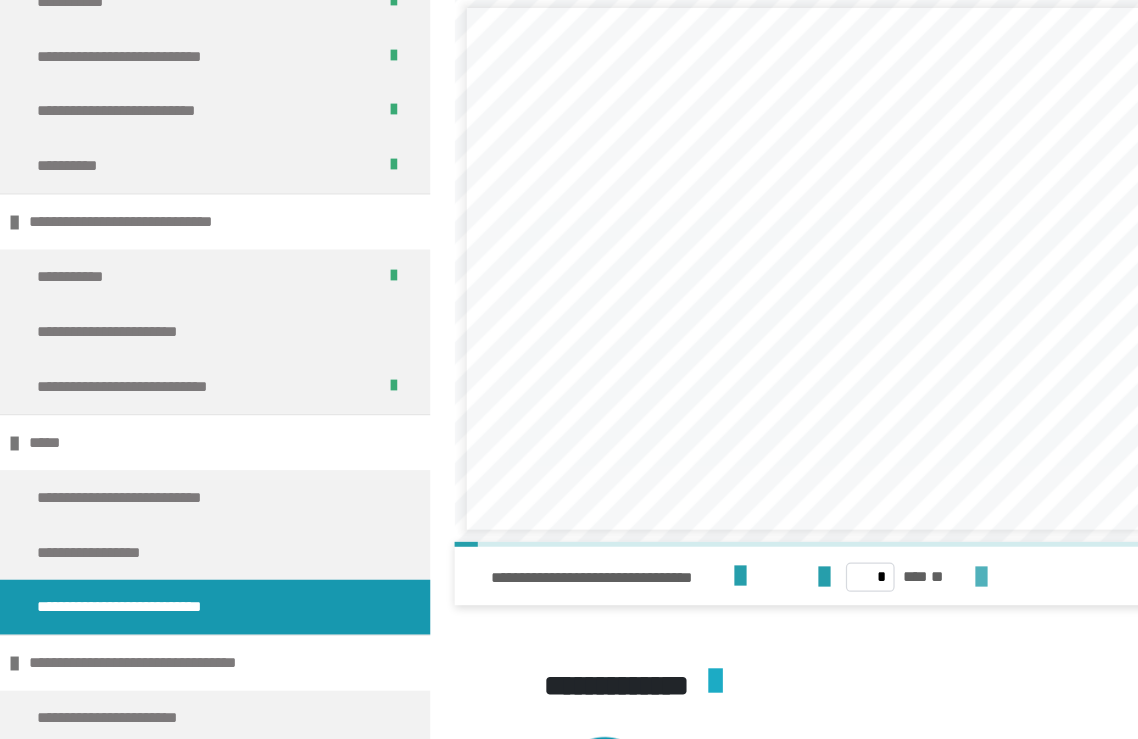 click at bounding box center [805, 606] 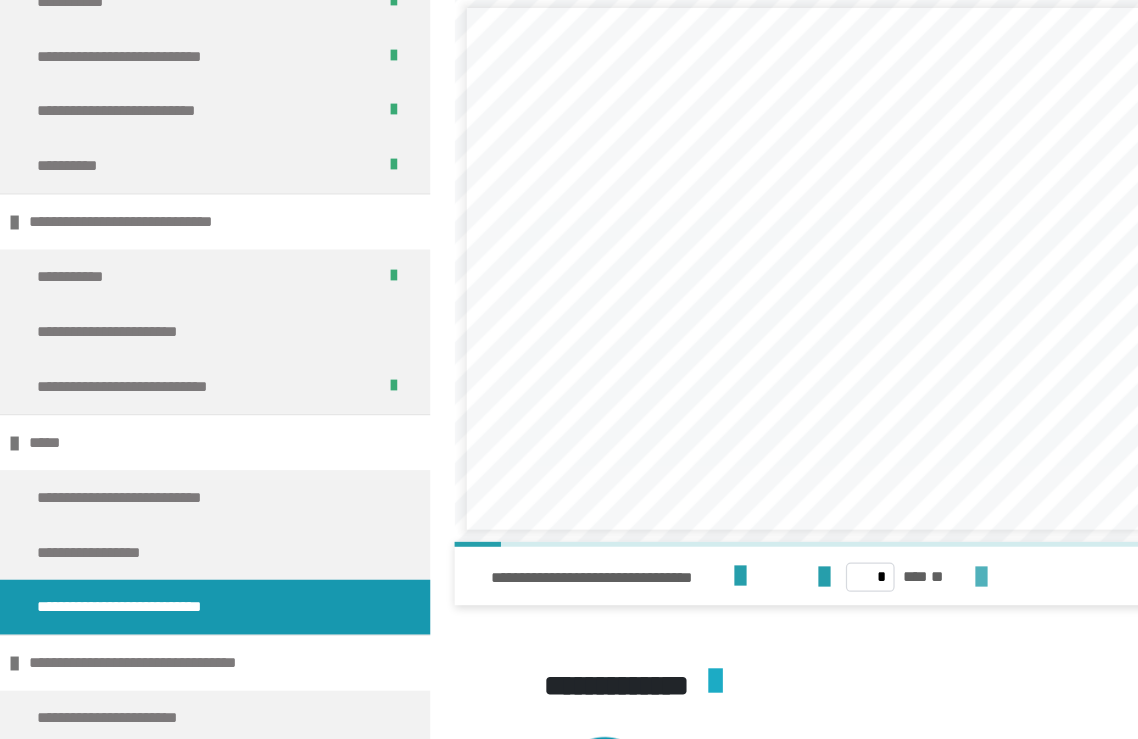click at bounding box center [805, 606] 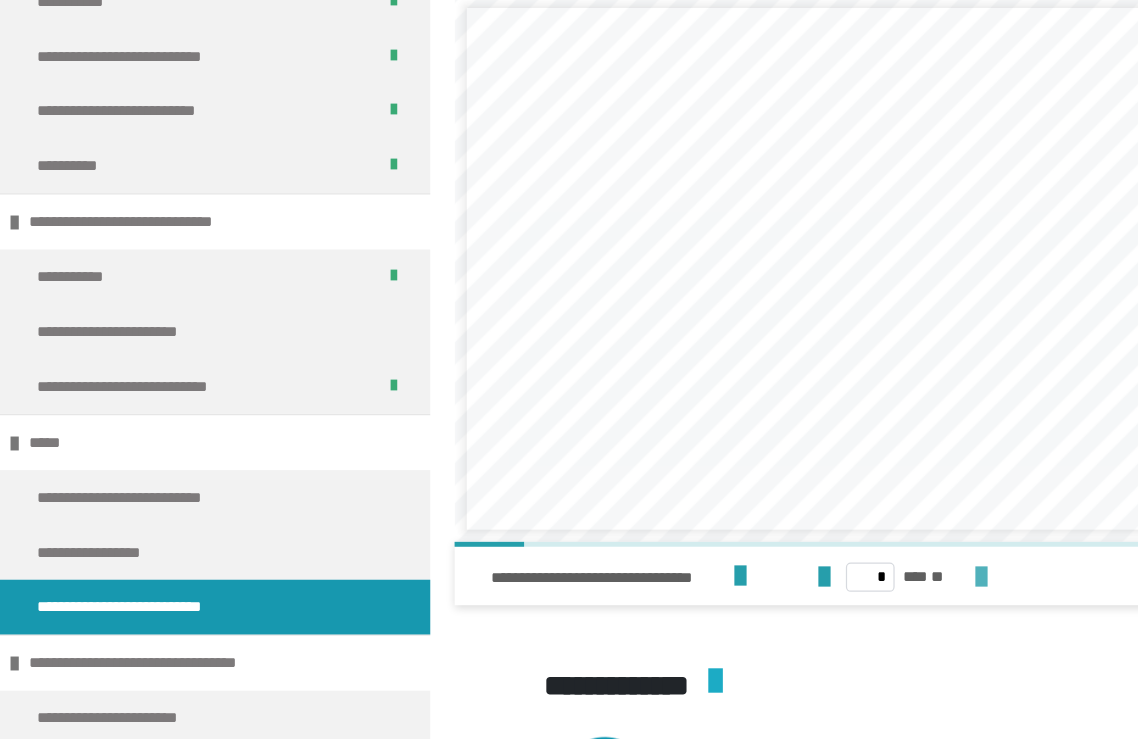 click at bounding box center [805, 606] 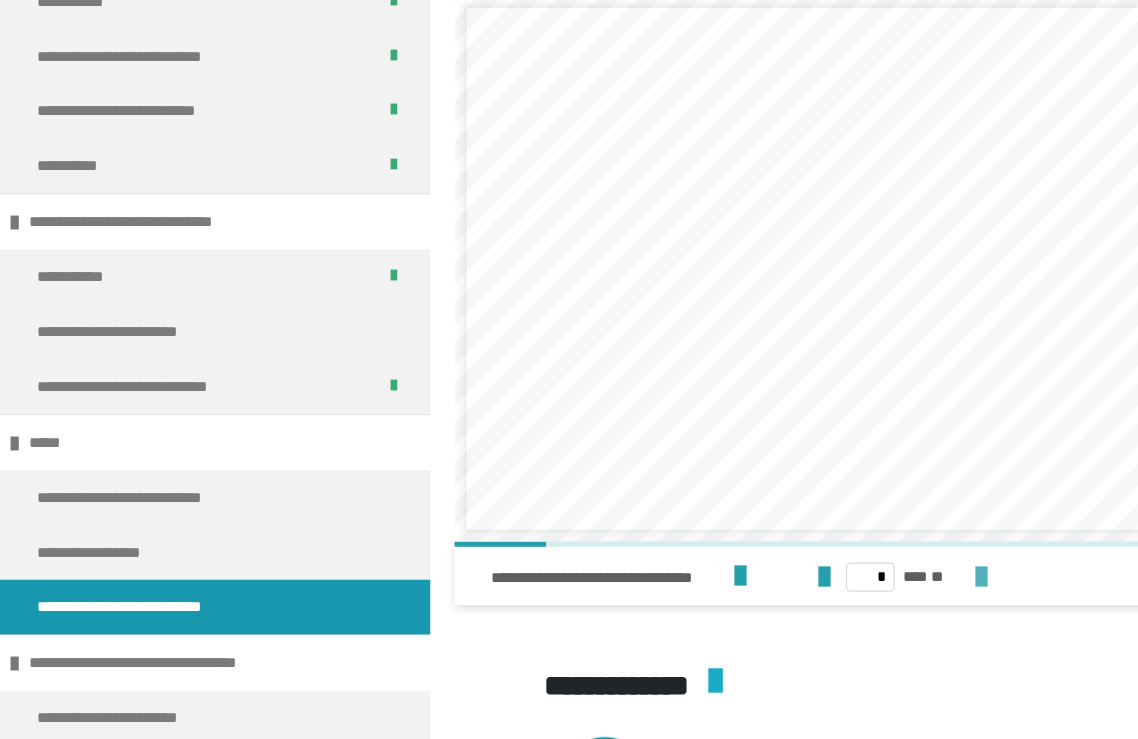 click at bounding box center (805, 606) 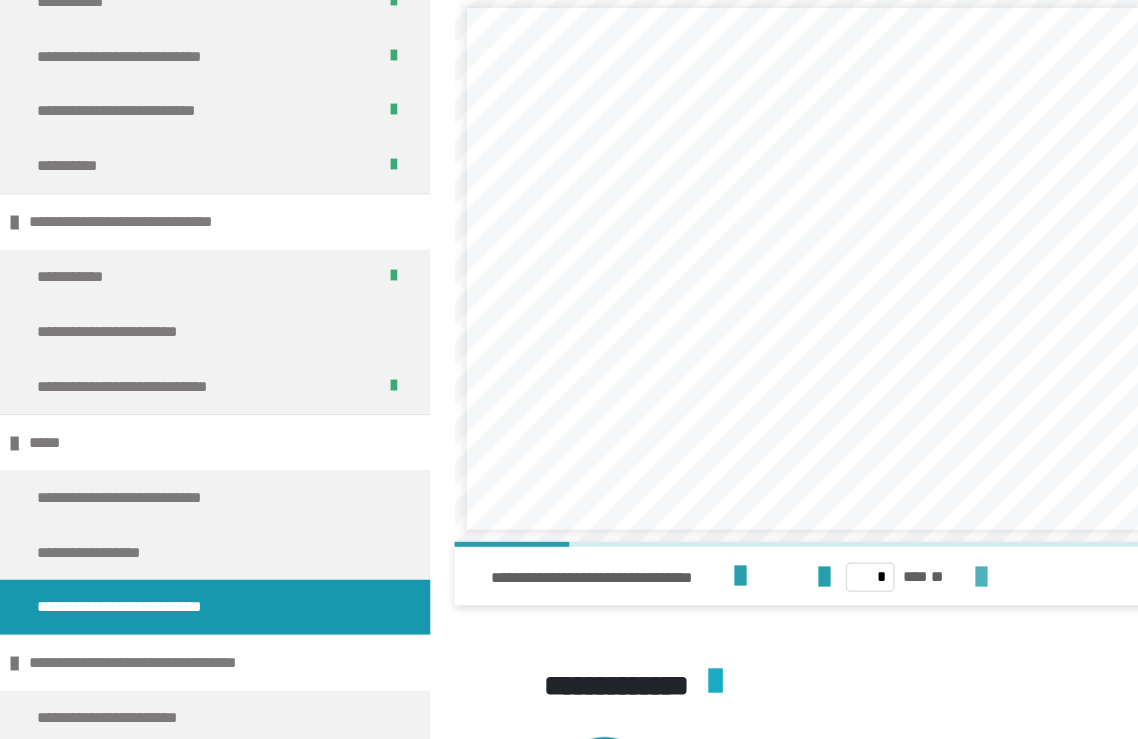click at bounding box center [805, 606] 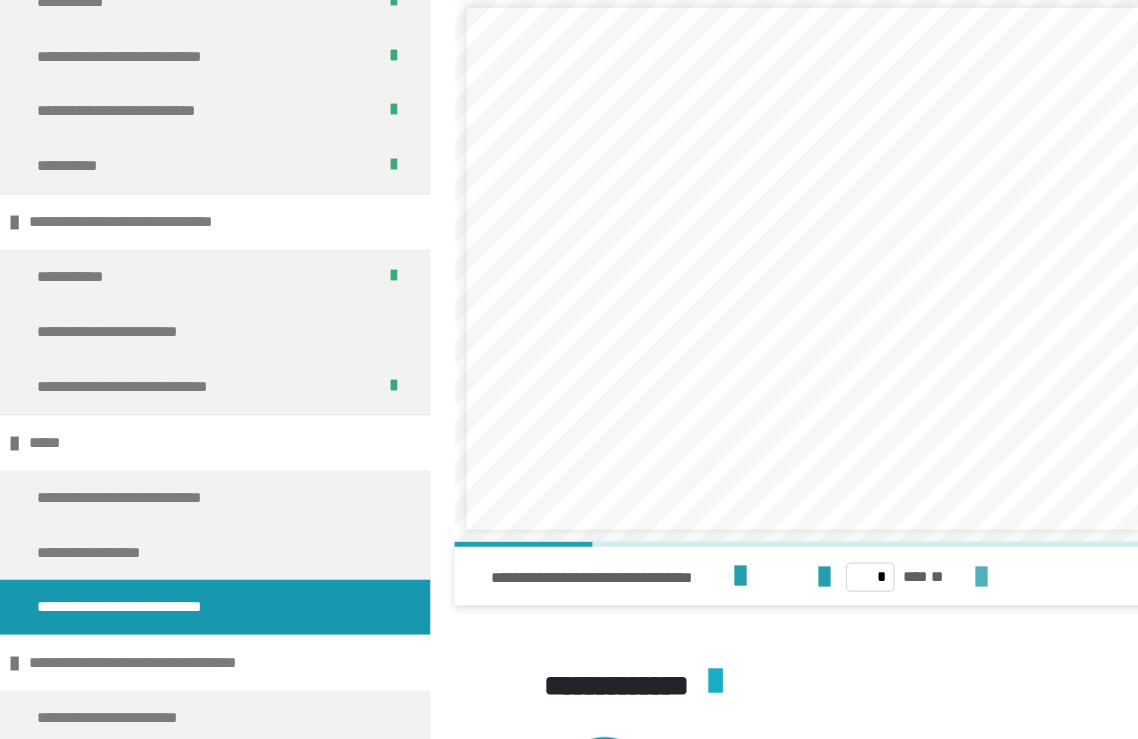 click at bounding box center [805, 606] 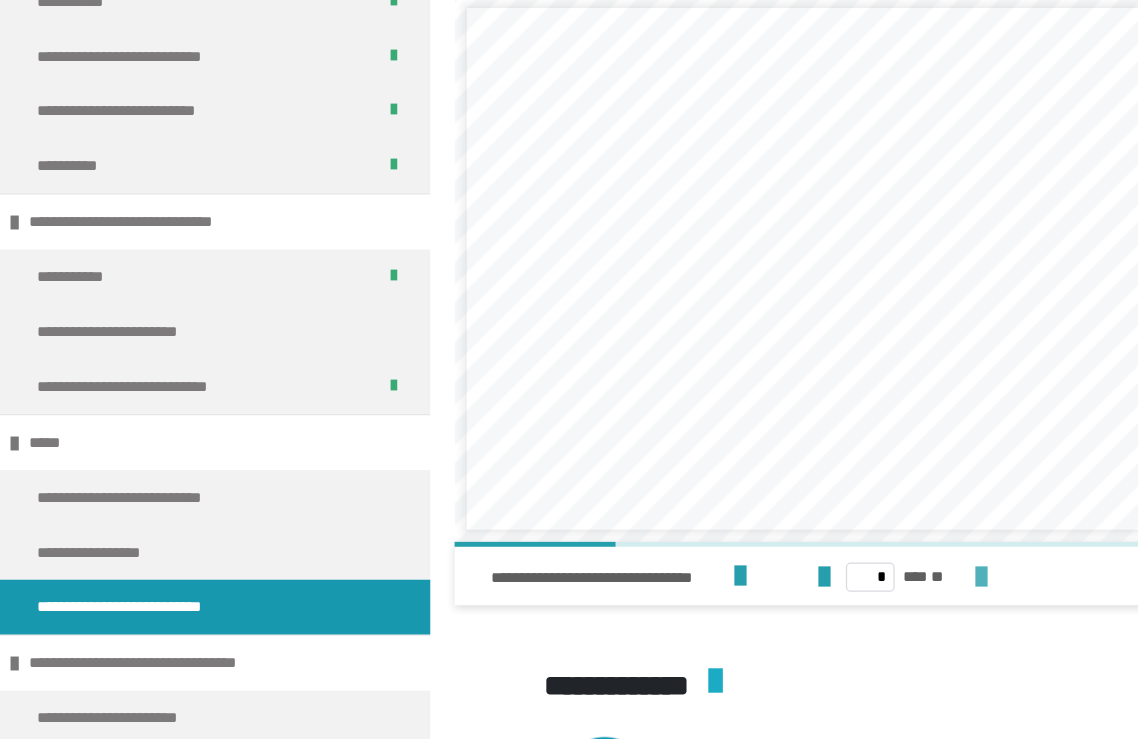 click at bounding box center [805, 606] 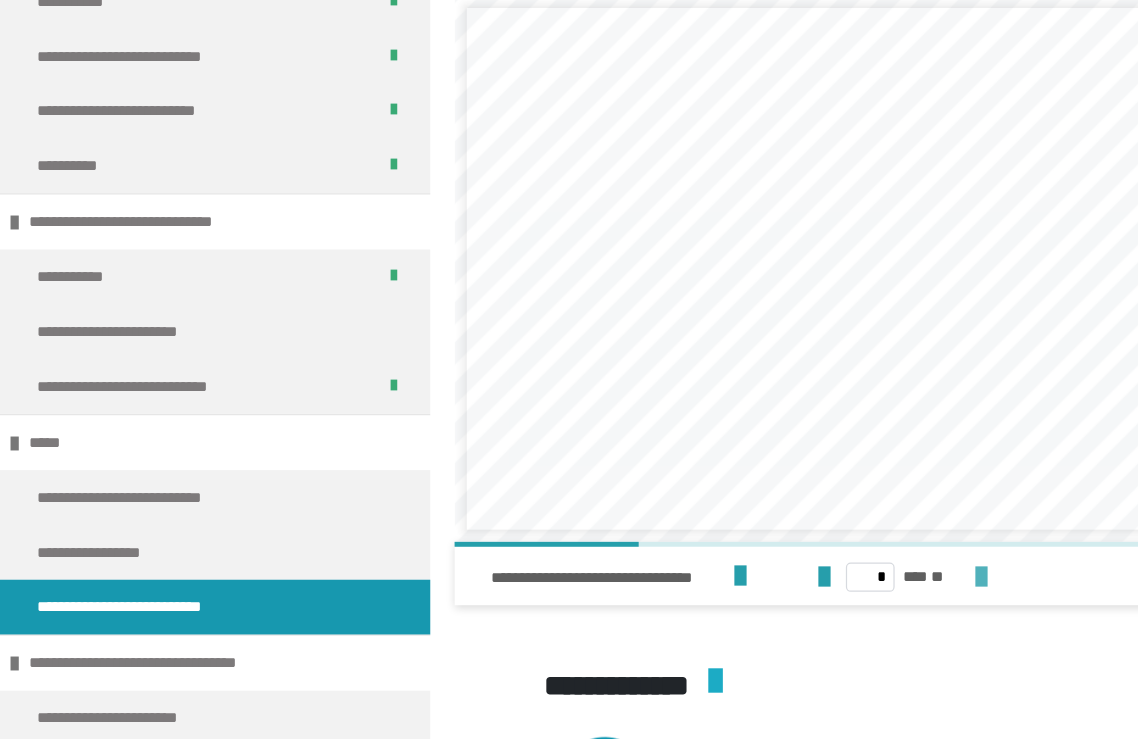 click at bounding box center (805, 606) 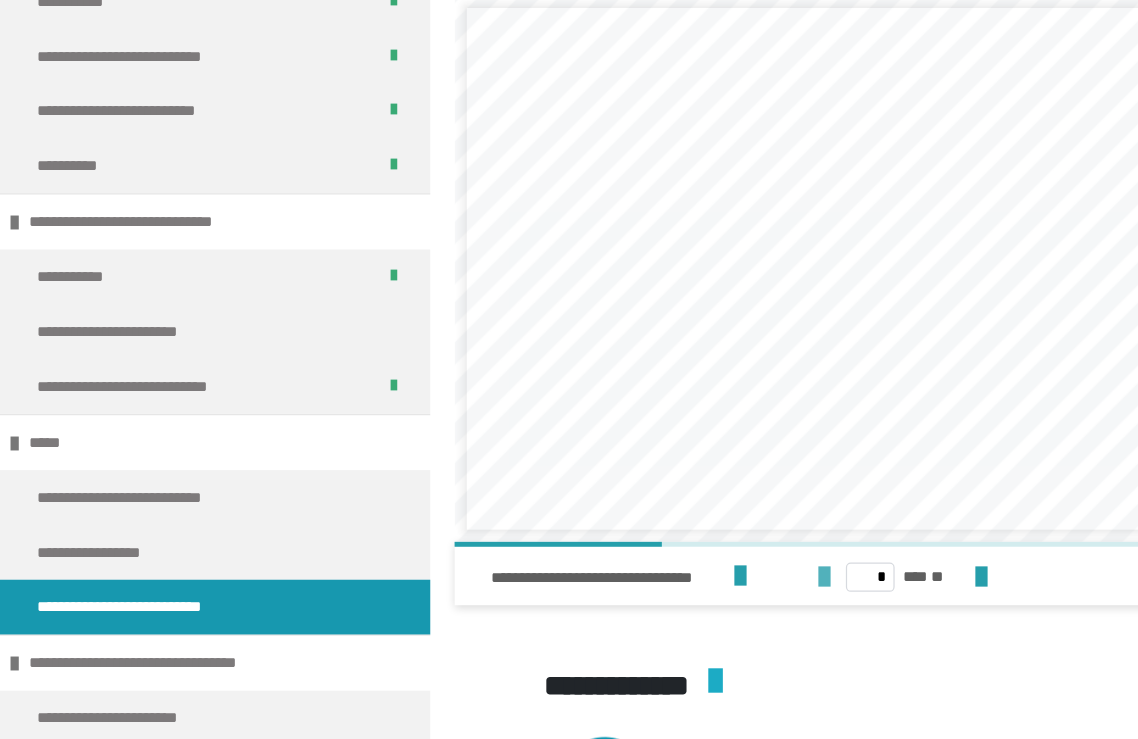 click at bounding box center (676, 606) 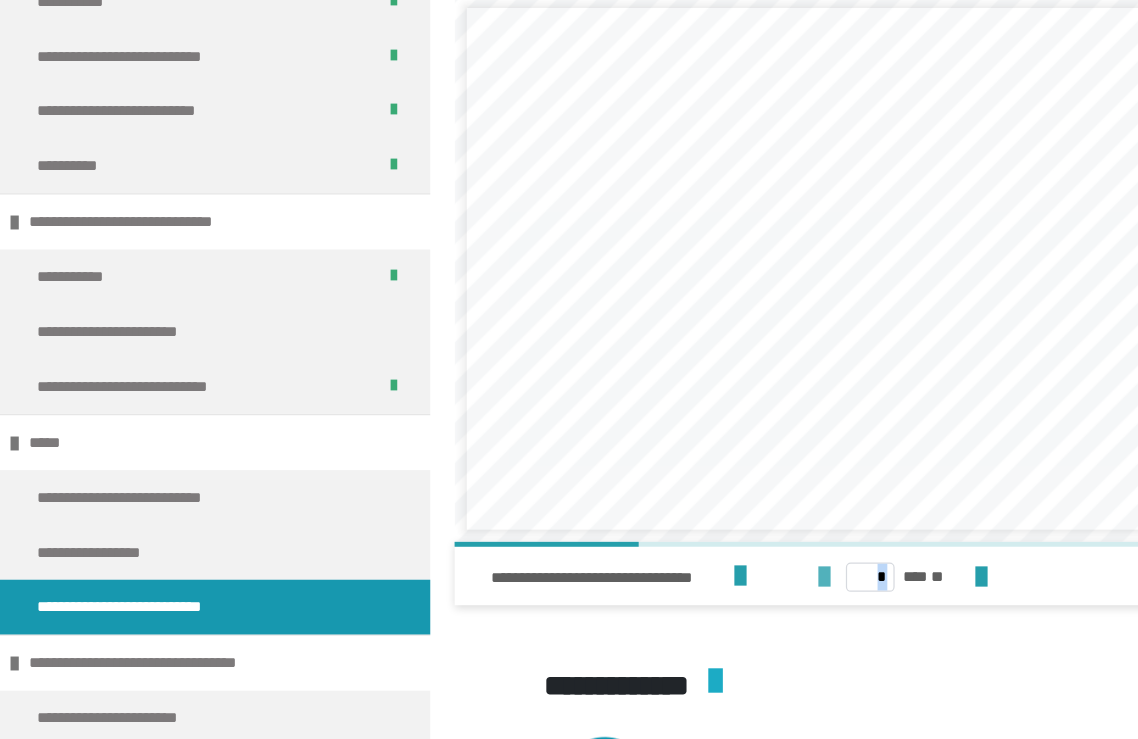 click at bounding box center (676, 606) 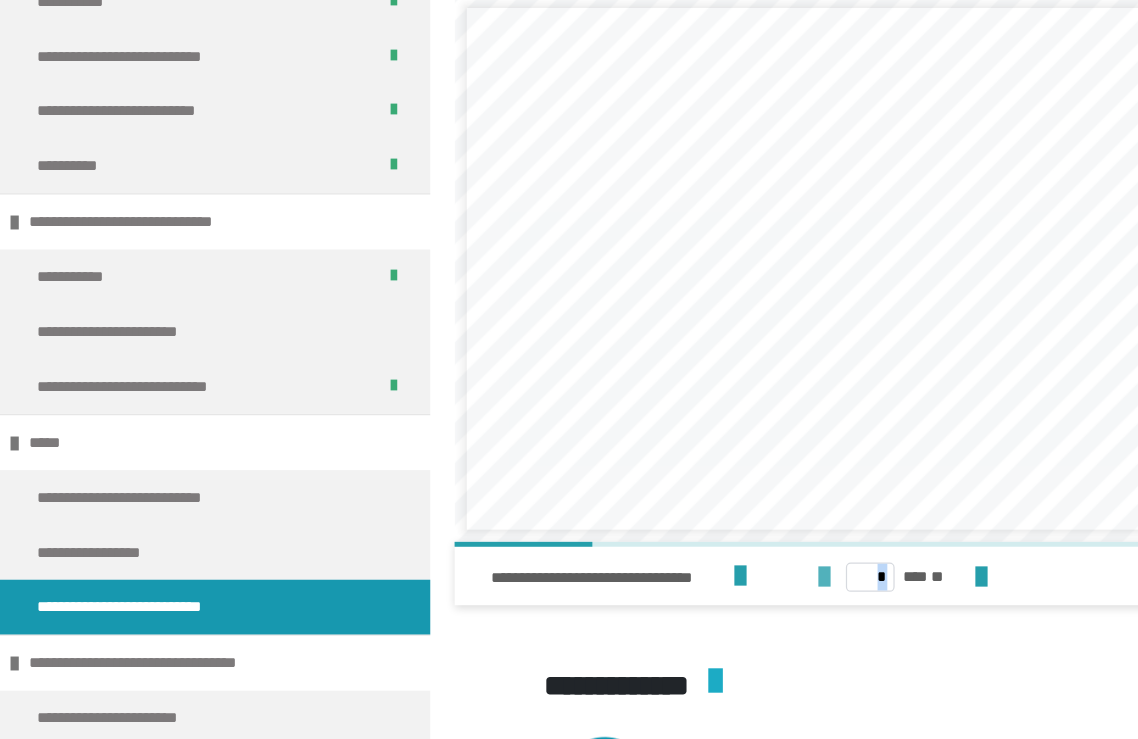 click at bounding box center [676, 606] 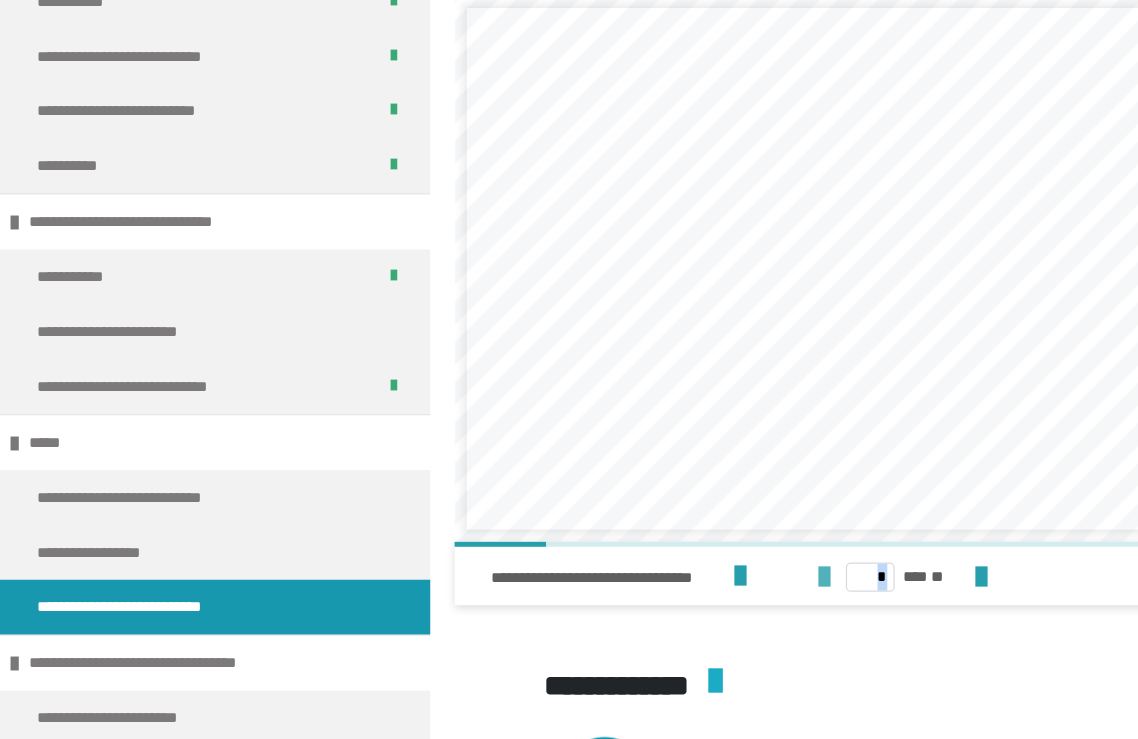 click at bounding box center [676, 606] 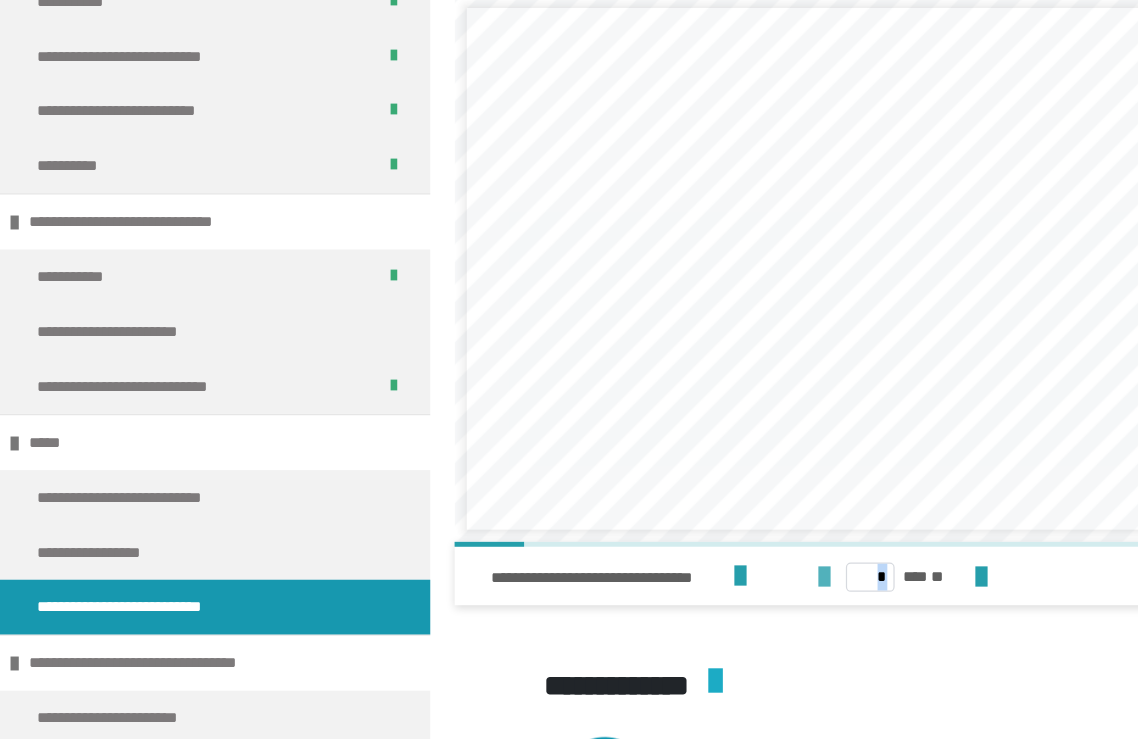 click at bounding box center (676, 606) 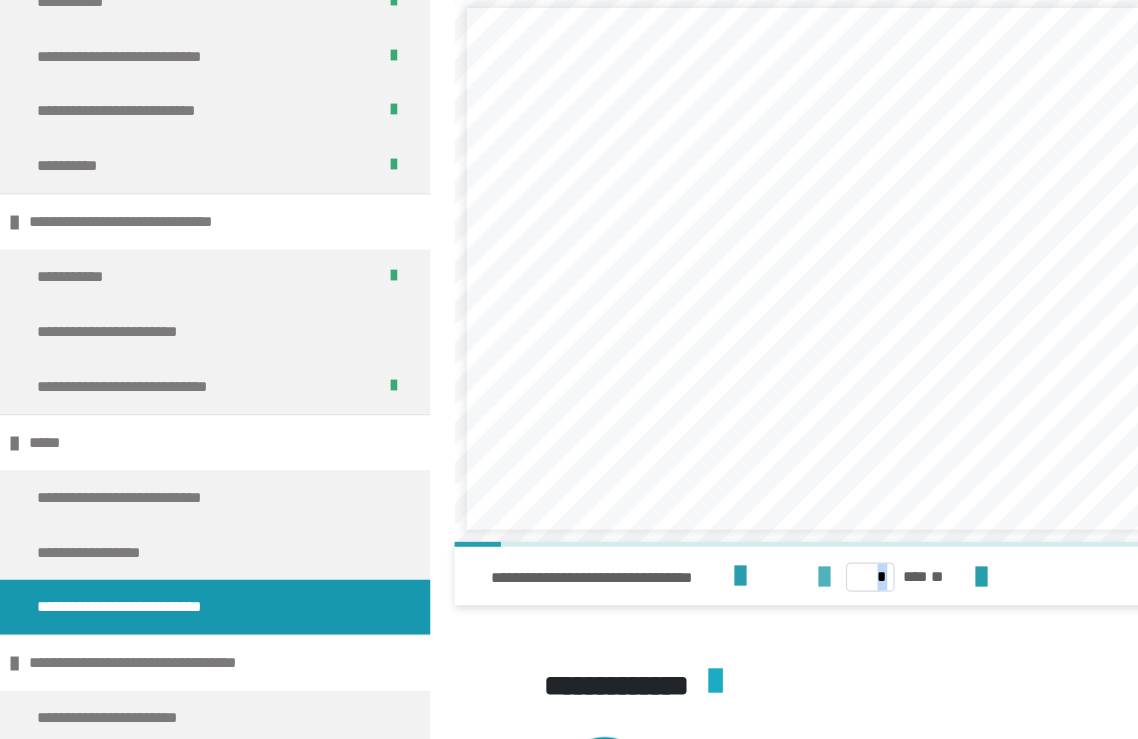click at bounding box center (676, 606) 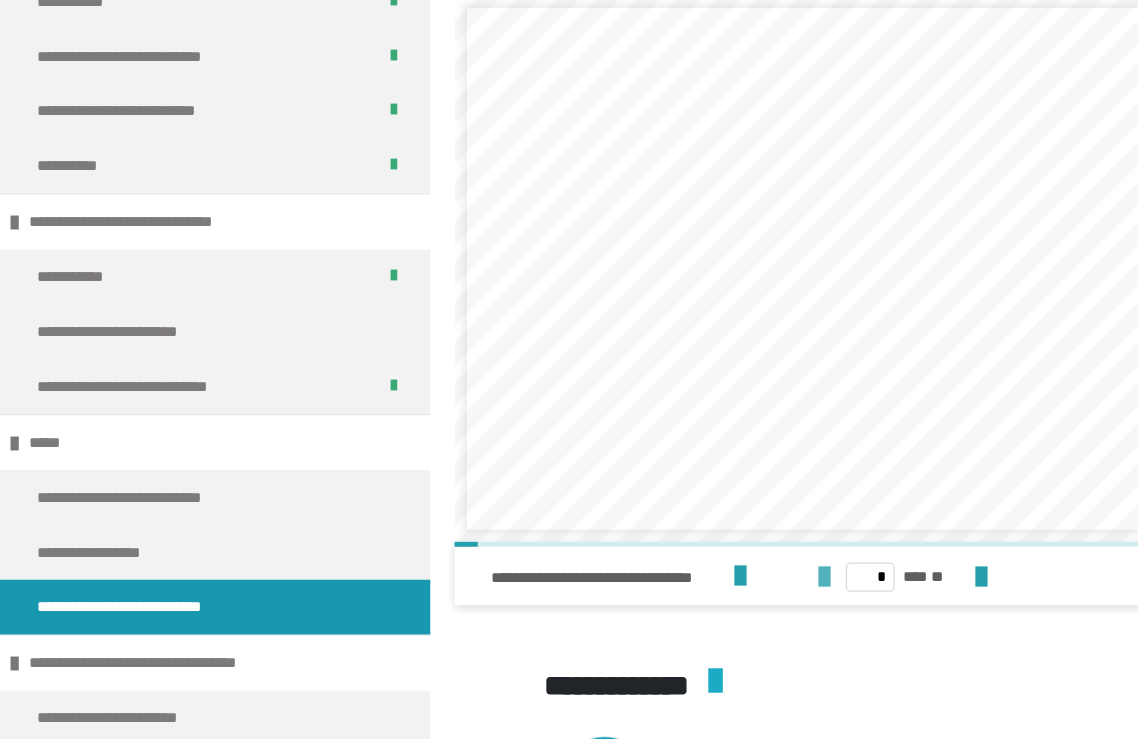 click on "**********" at bounding box center [538, 605] 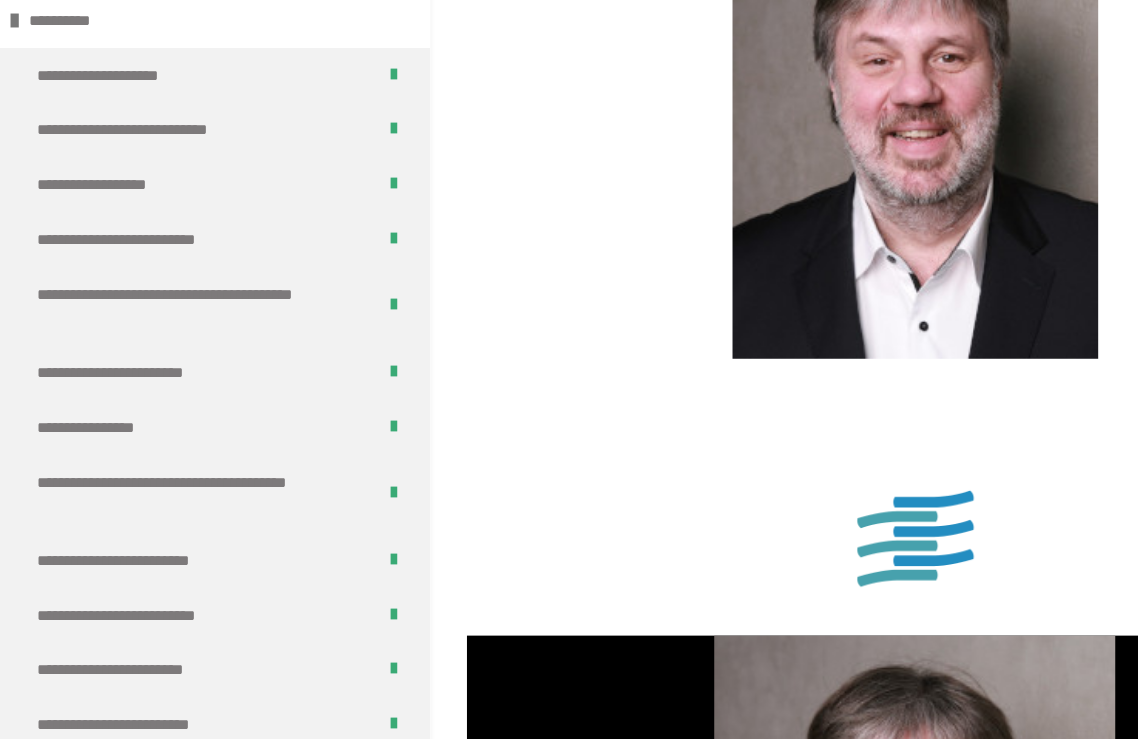 scroll, scrollTop: -20, scrollLeft: 0, axis: vertical 